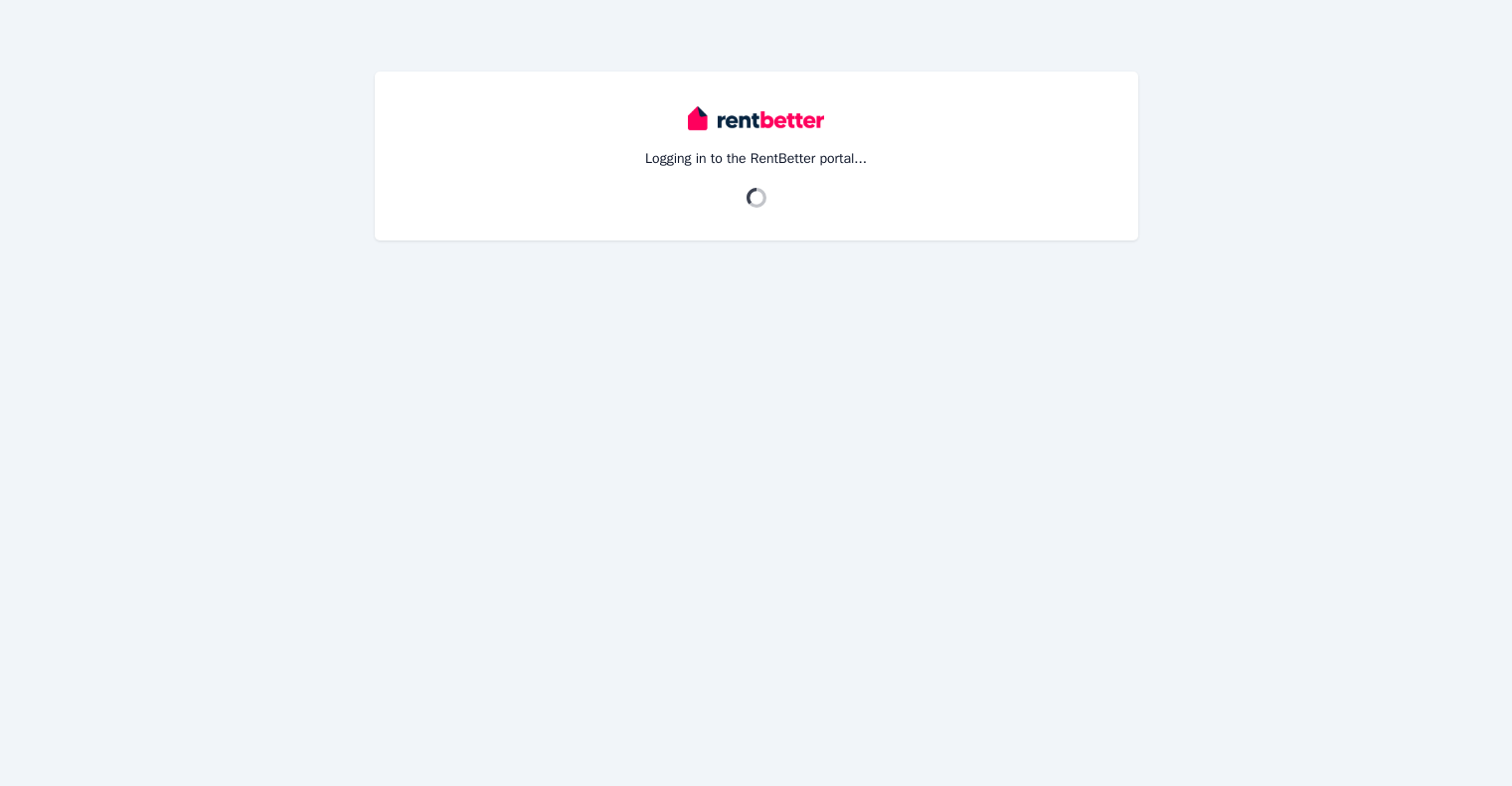 scroll, scrollTop: 0, scrollLeft: 0, axis: both 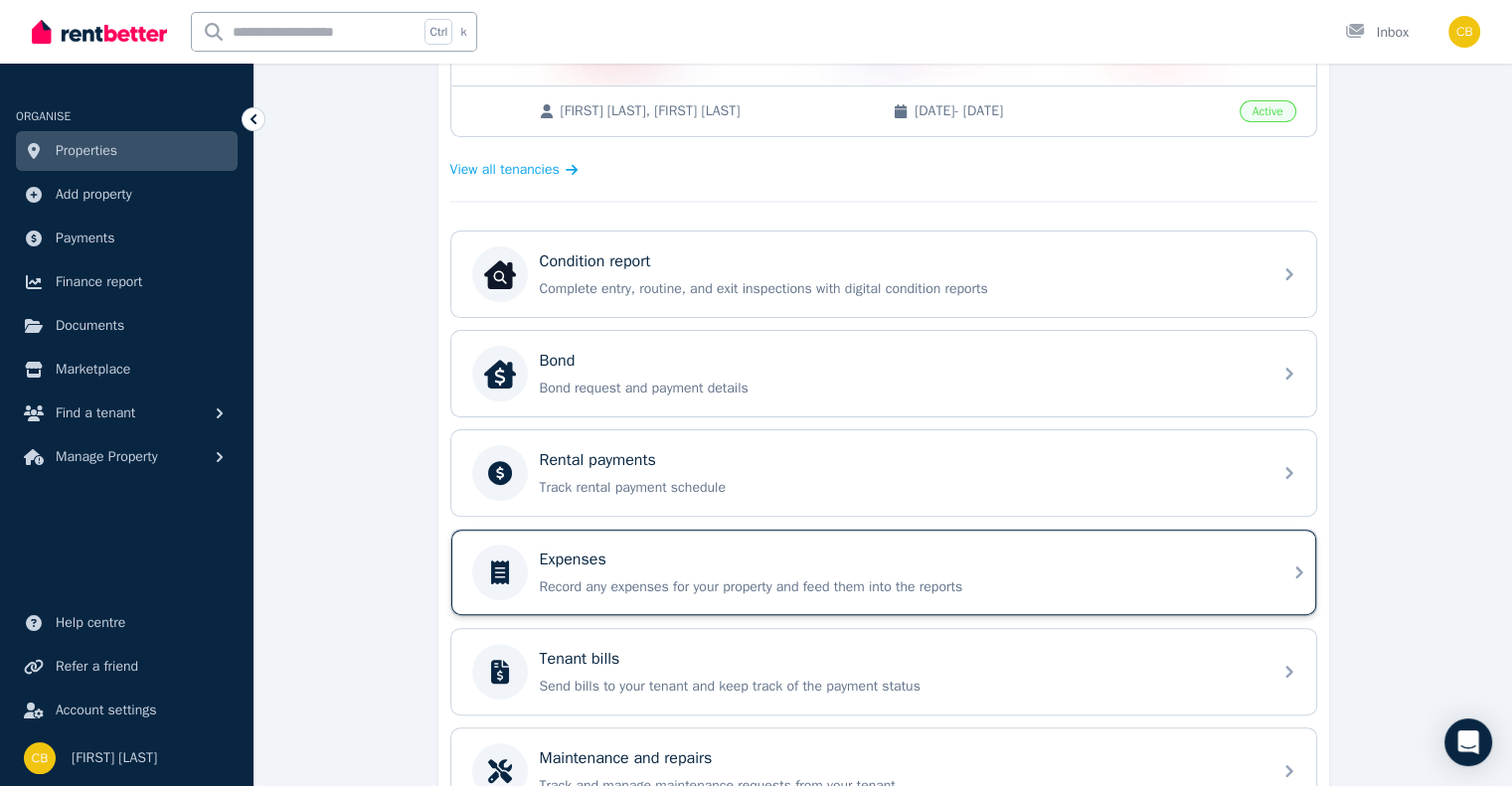 click on "Record any expenses for your property and feed them into the reports" at bounding box center (900, 587) 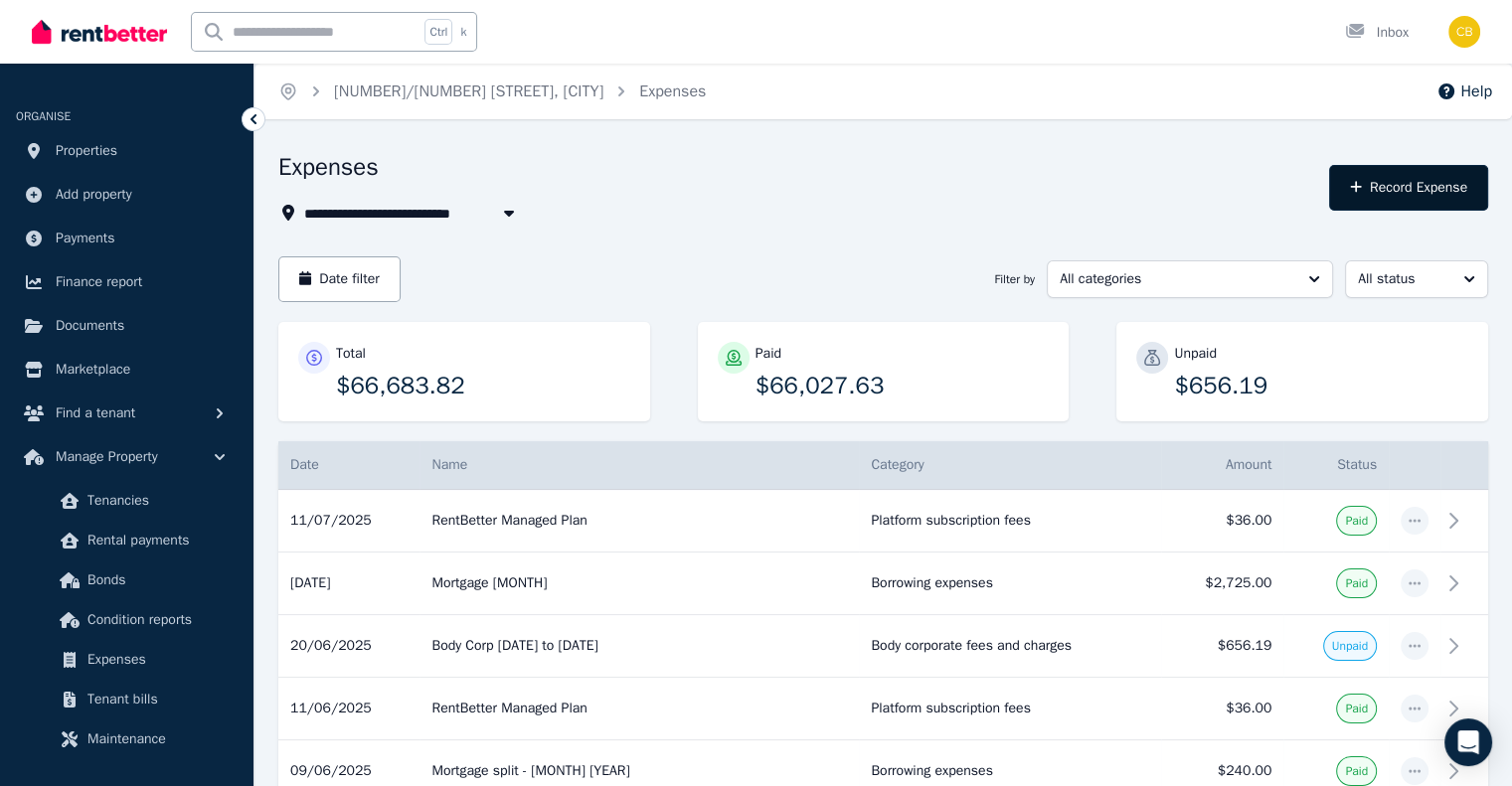 click on "Record Expense" at bounding box center [1409, 188] 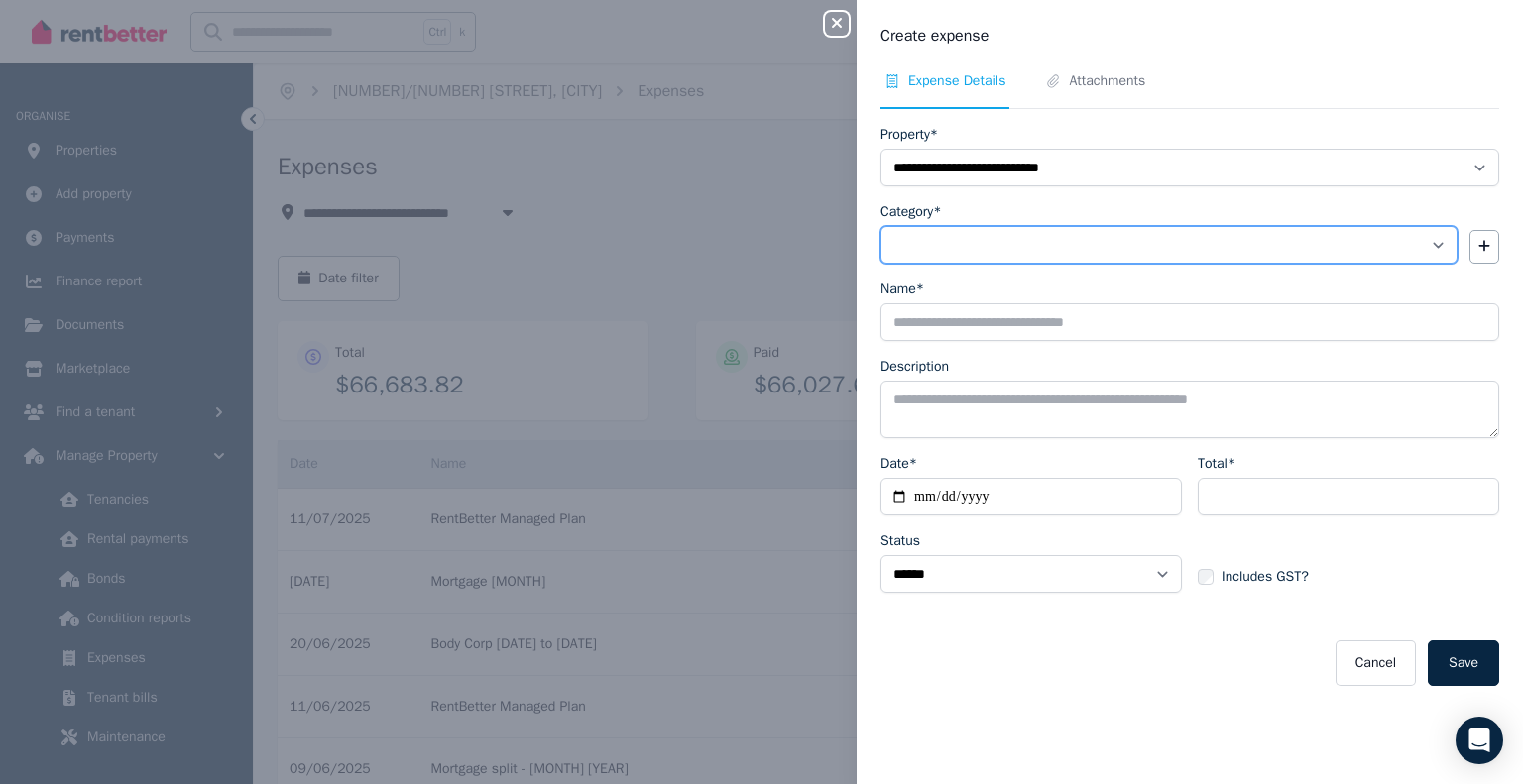 click on "**********" at bounding box center (1169, 245) 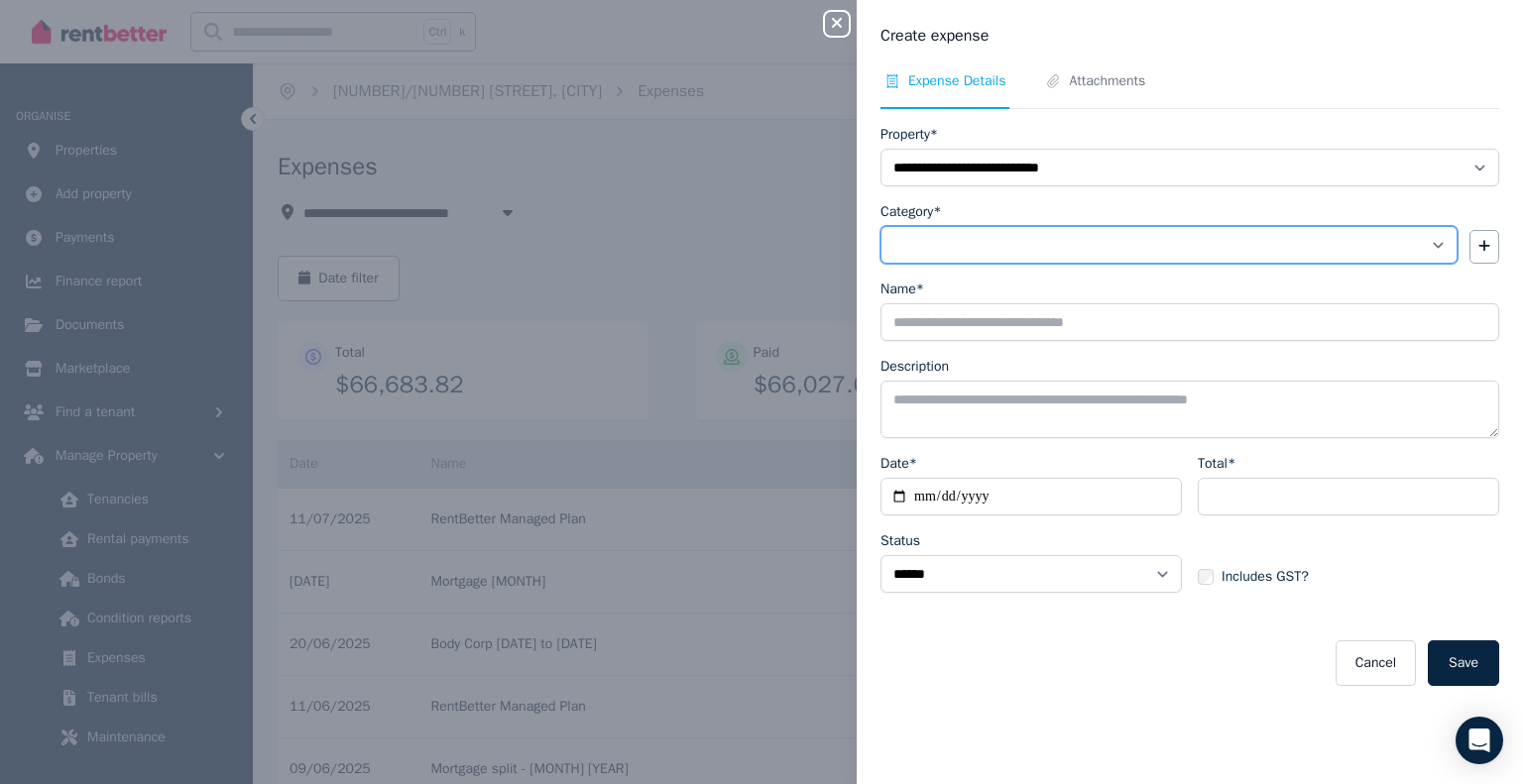 select on "**********" 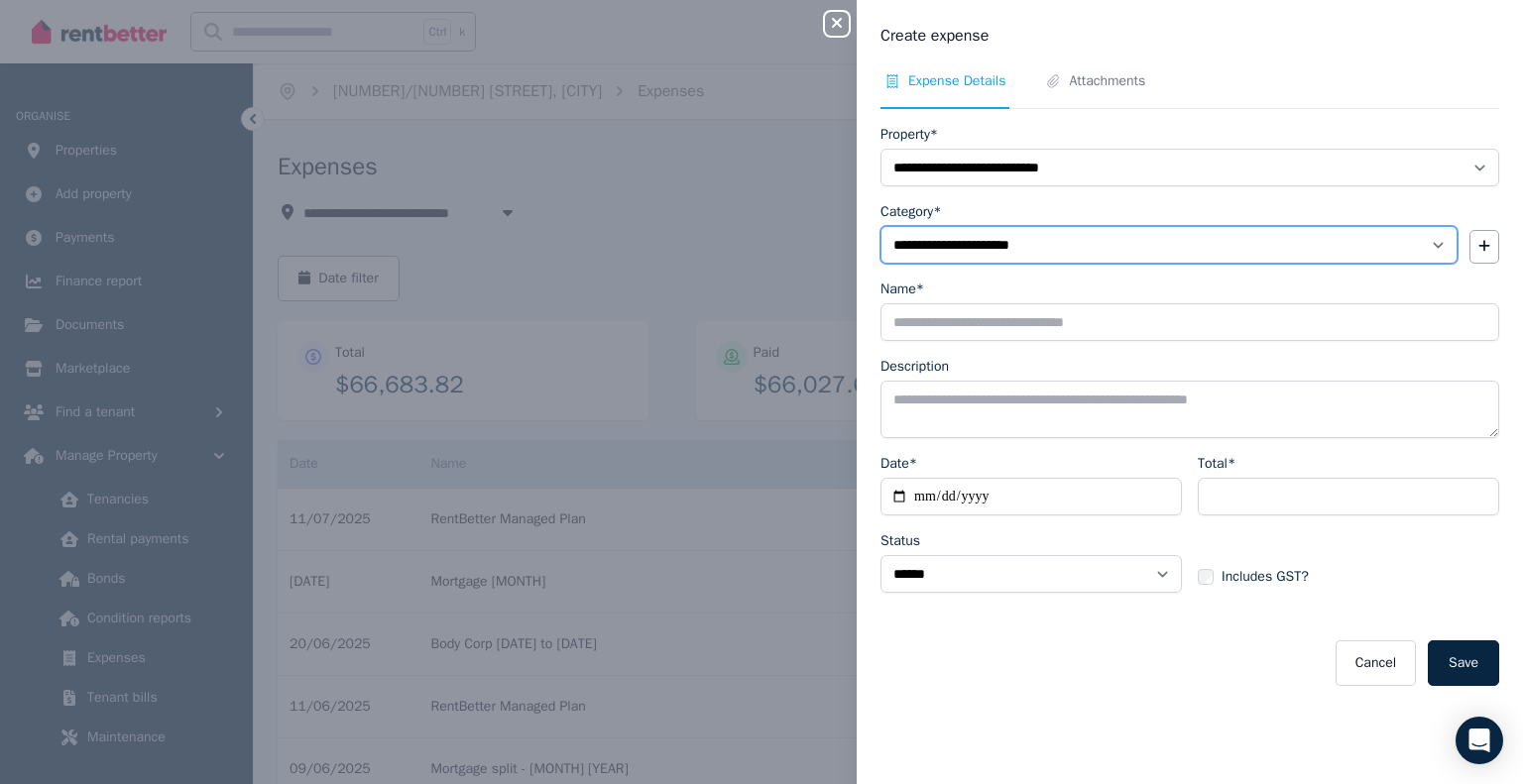 click on "**********" at bounding box center (1169, 245) 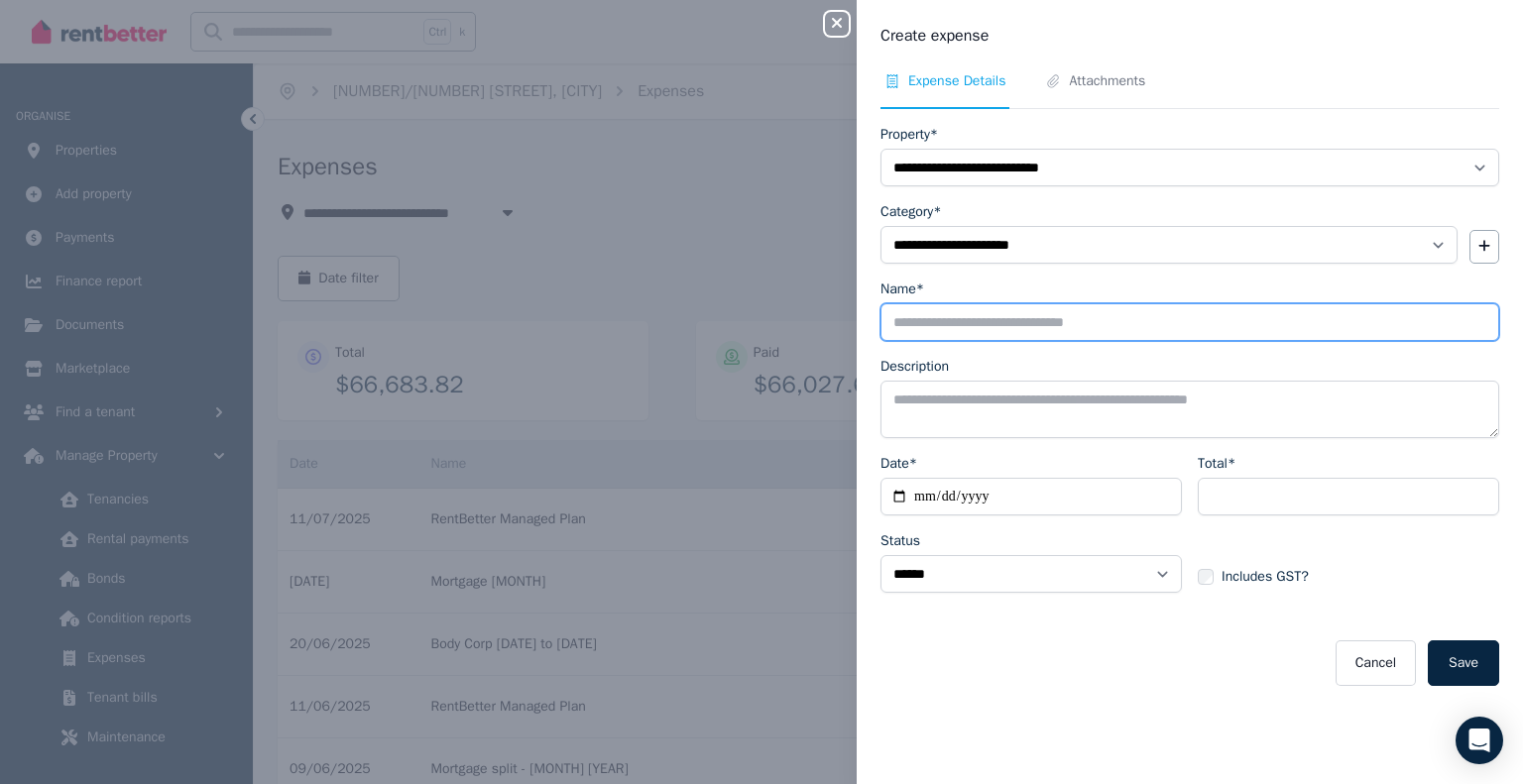 click on "Name*" at bounding box center [1190, 322] 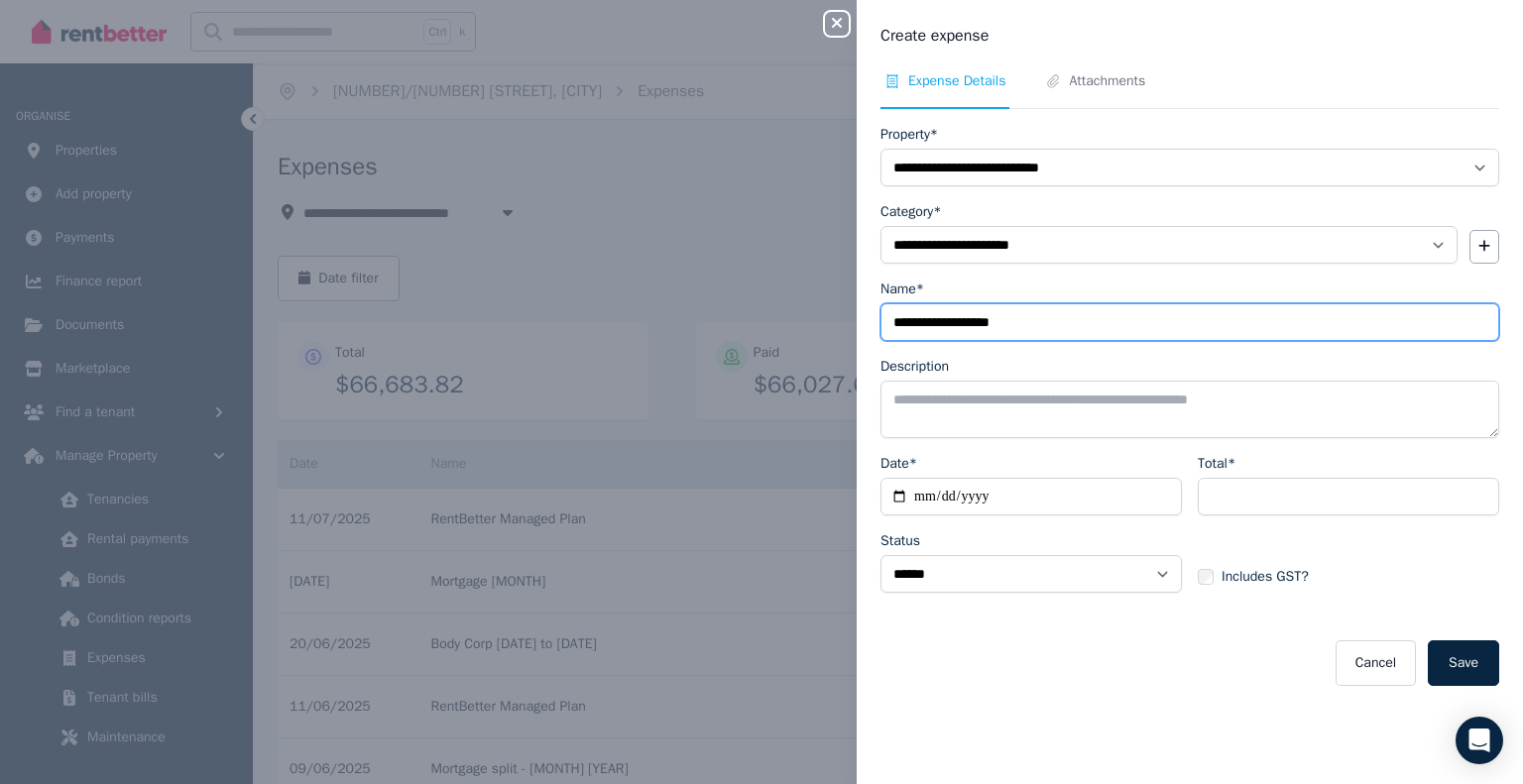 drag, startPoint x: 960, startPoint y: 327, endPoint x: 1131, endPoint y: 338, distance: 171.35344 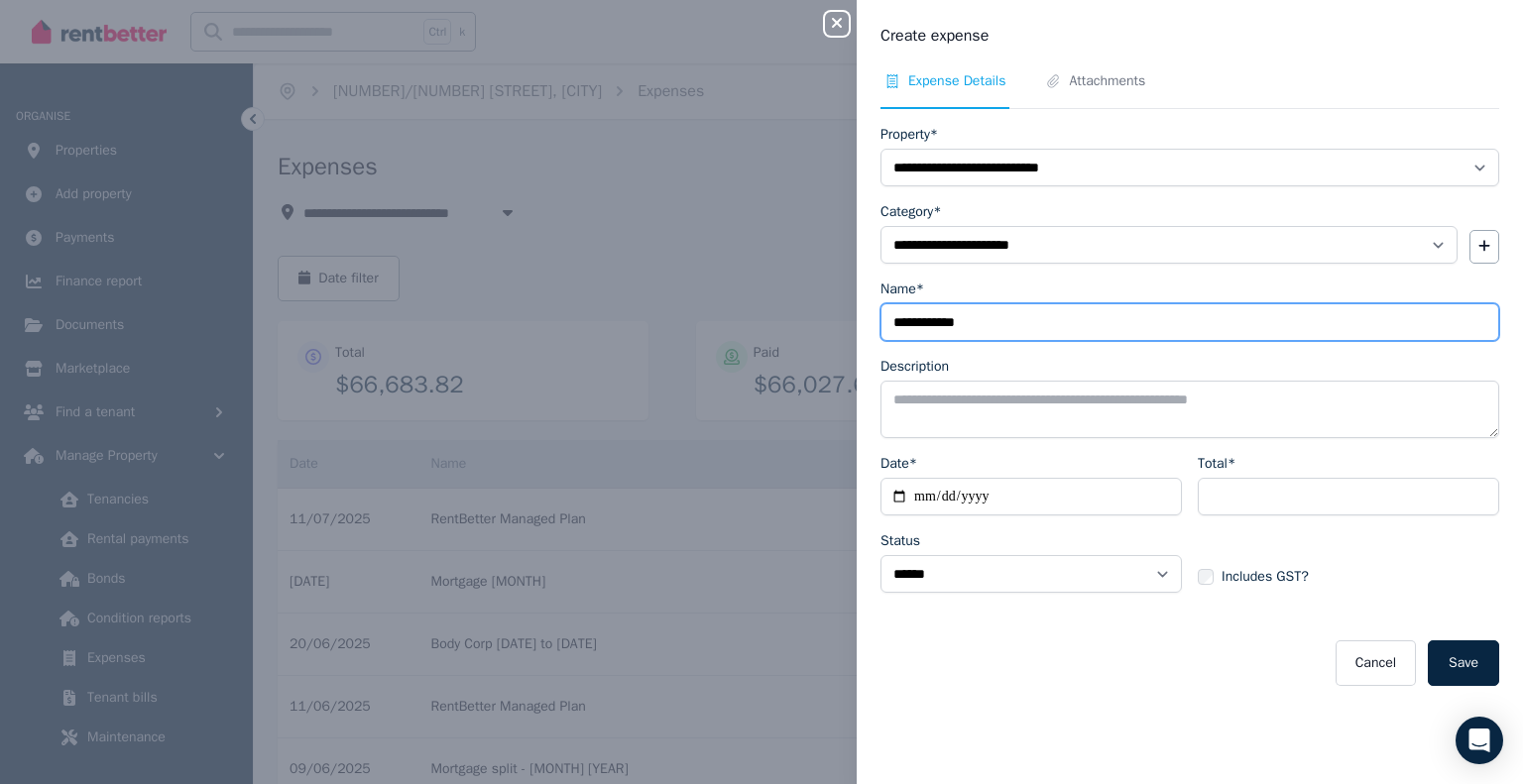 type on "**********" 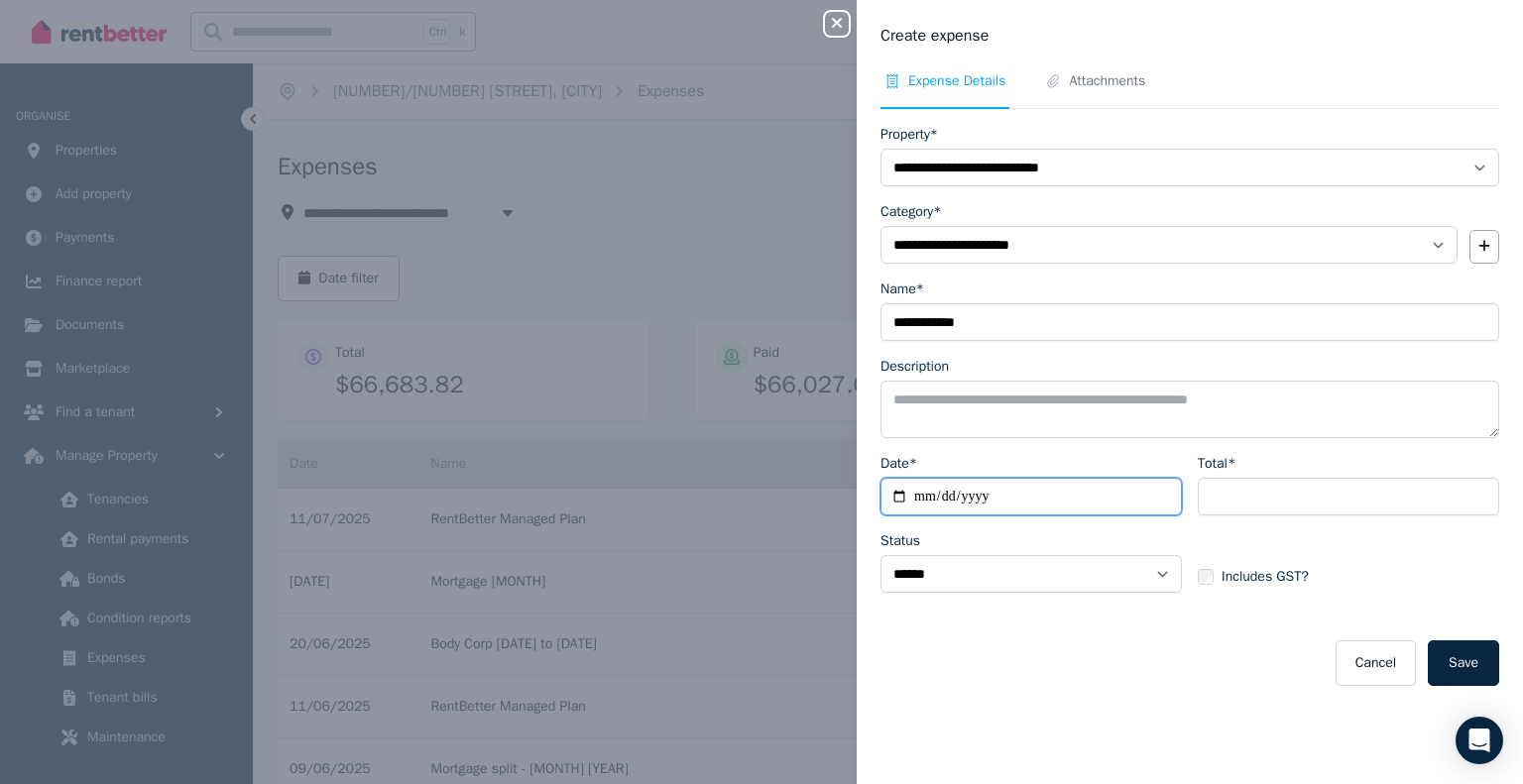type on "**********" 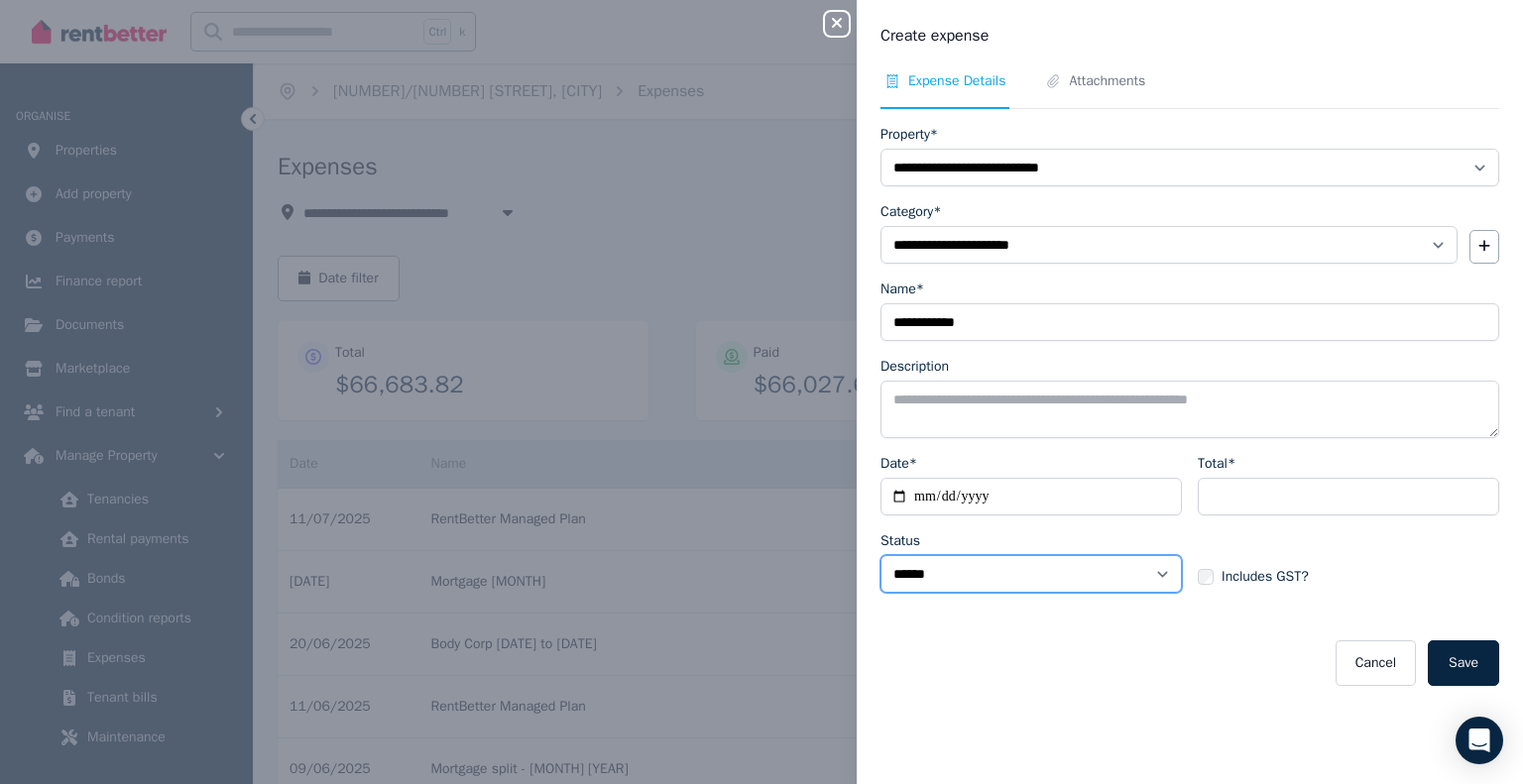 select on "**********" 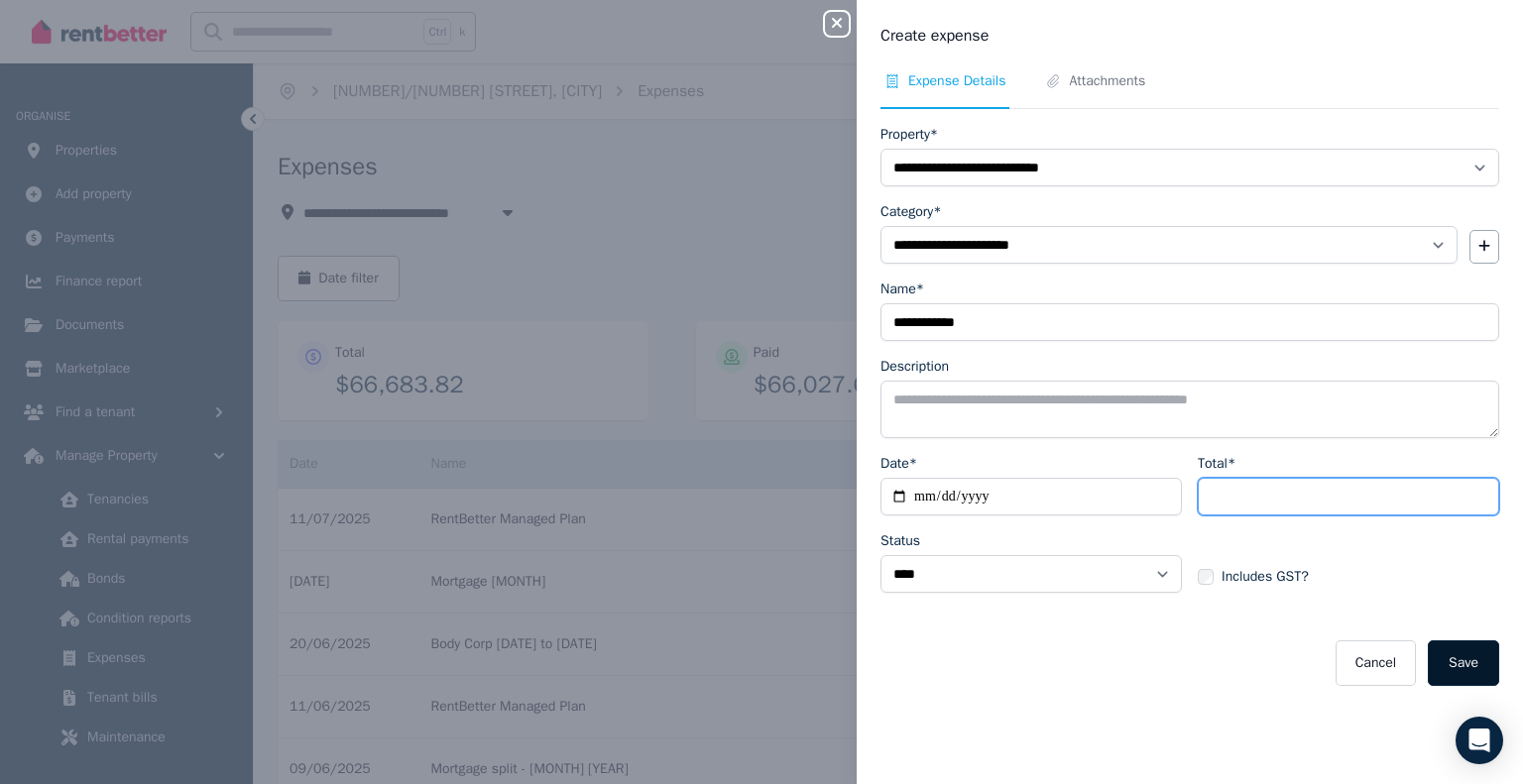 type on "***" 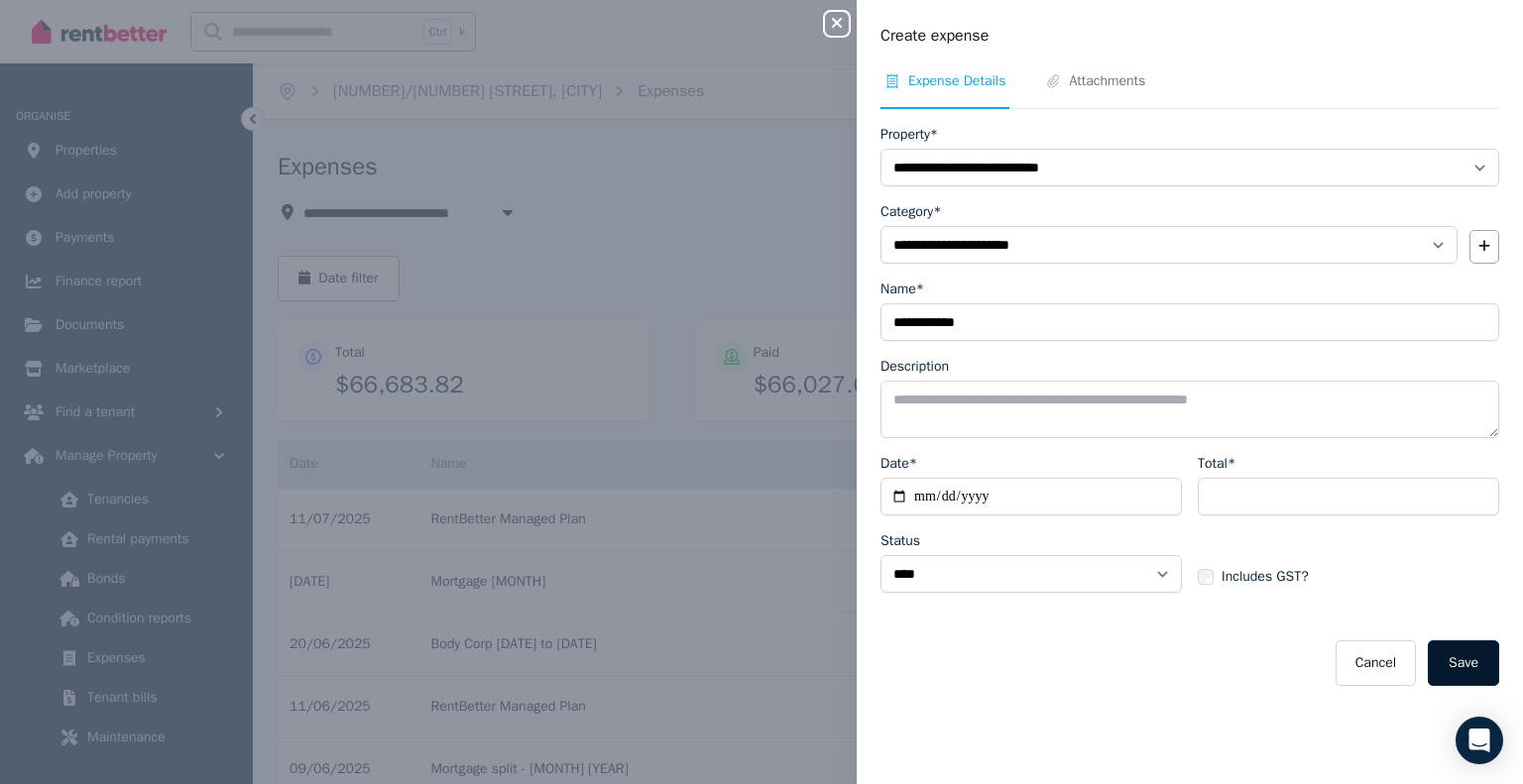 click on "Save" at bounding box center (1464, 663) 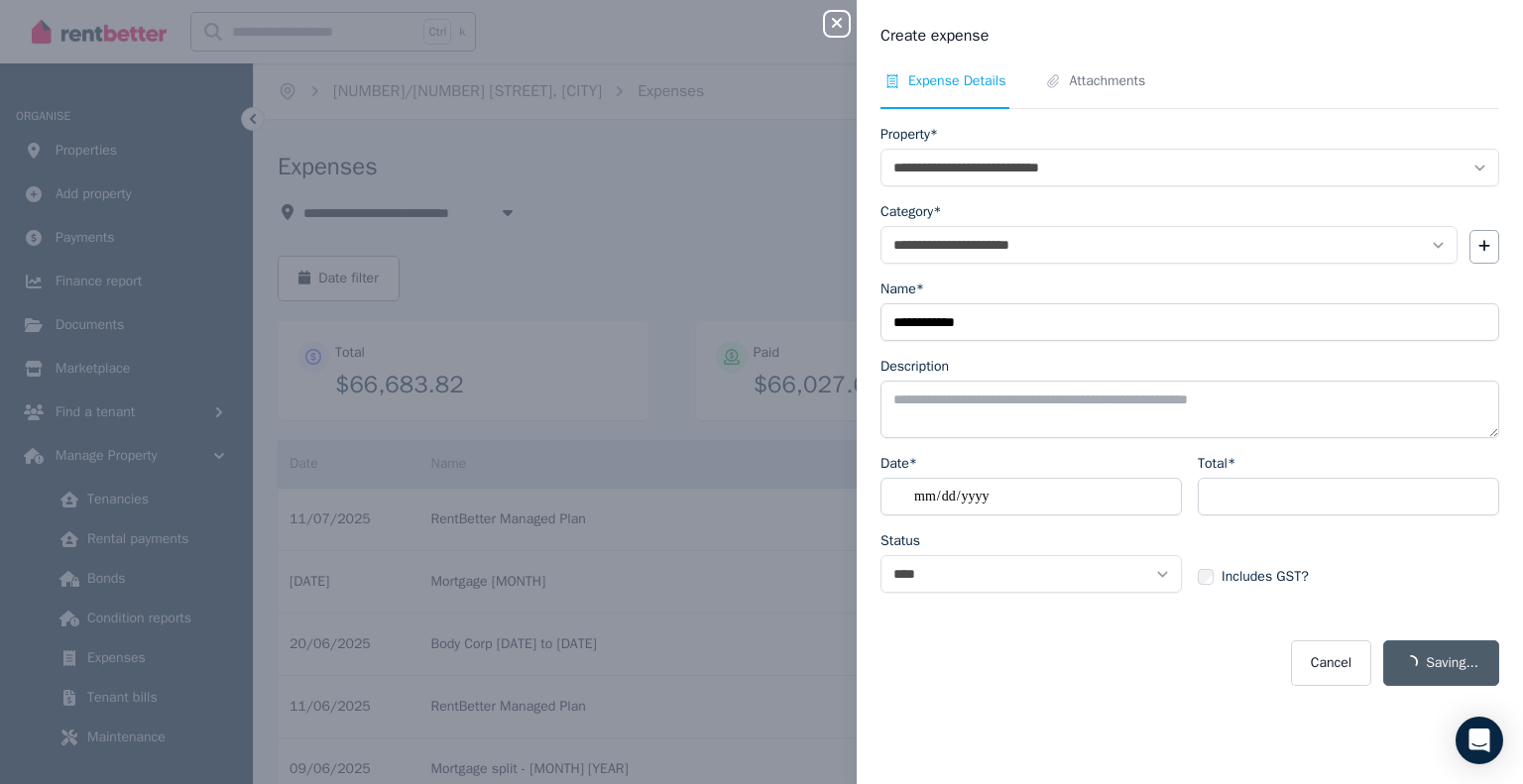 select on "**********" 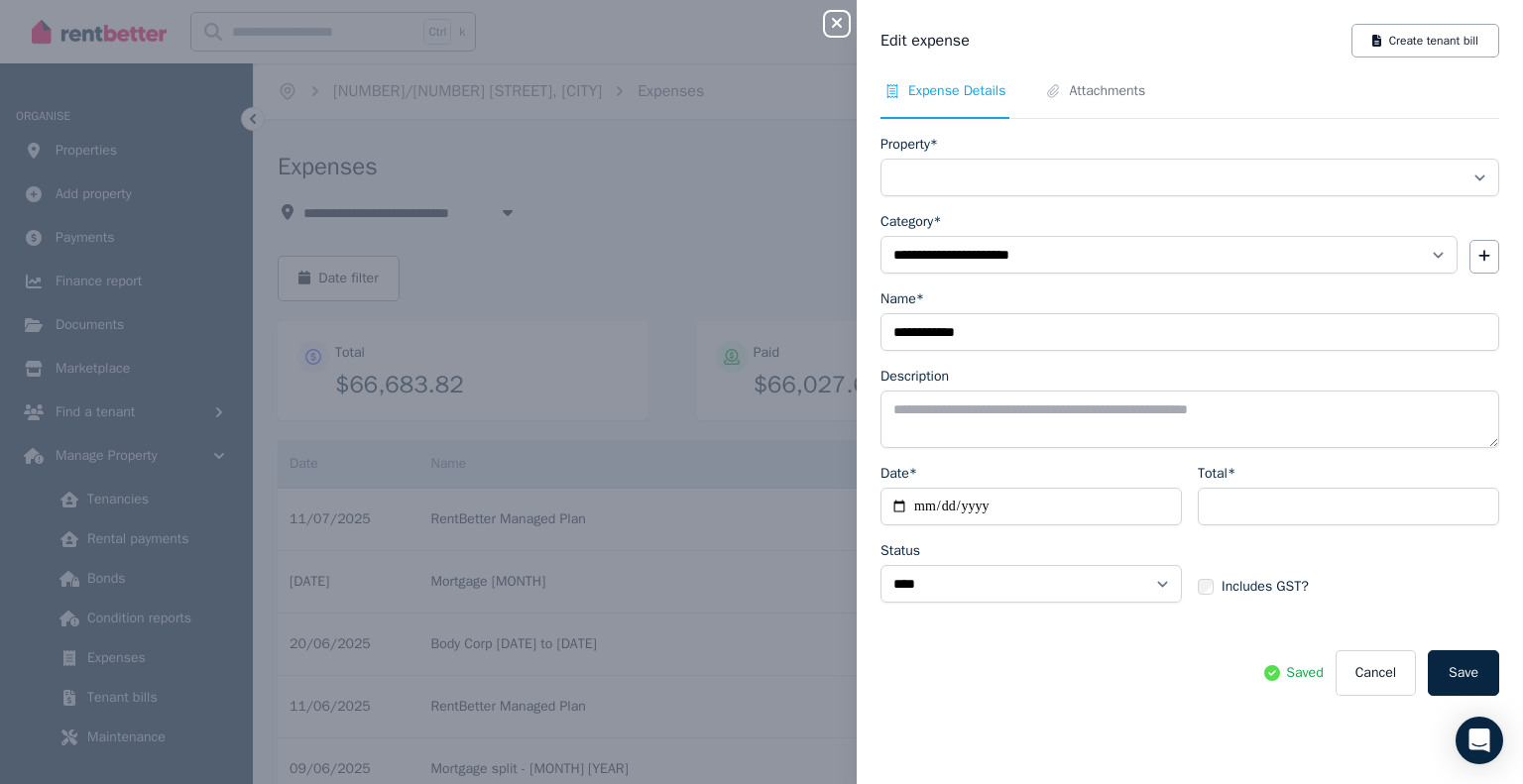select on "**********" 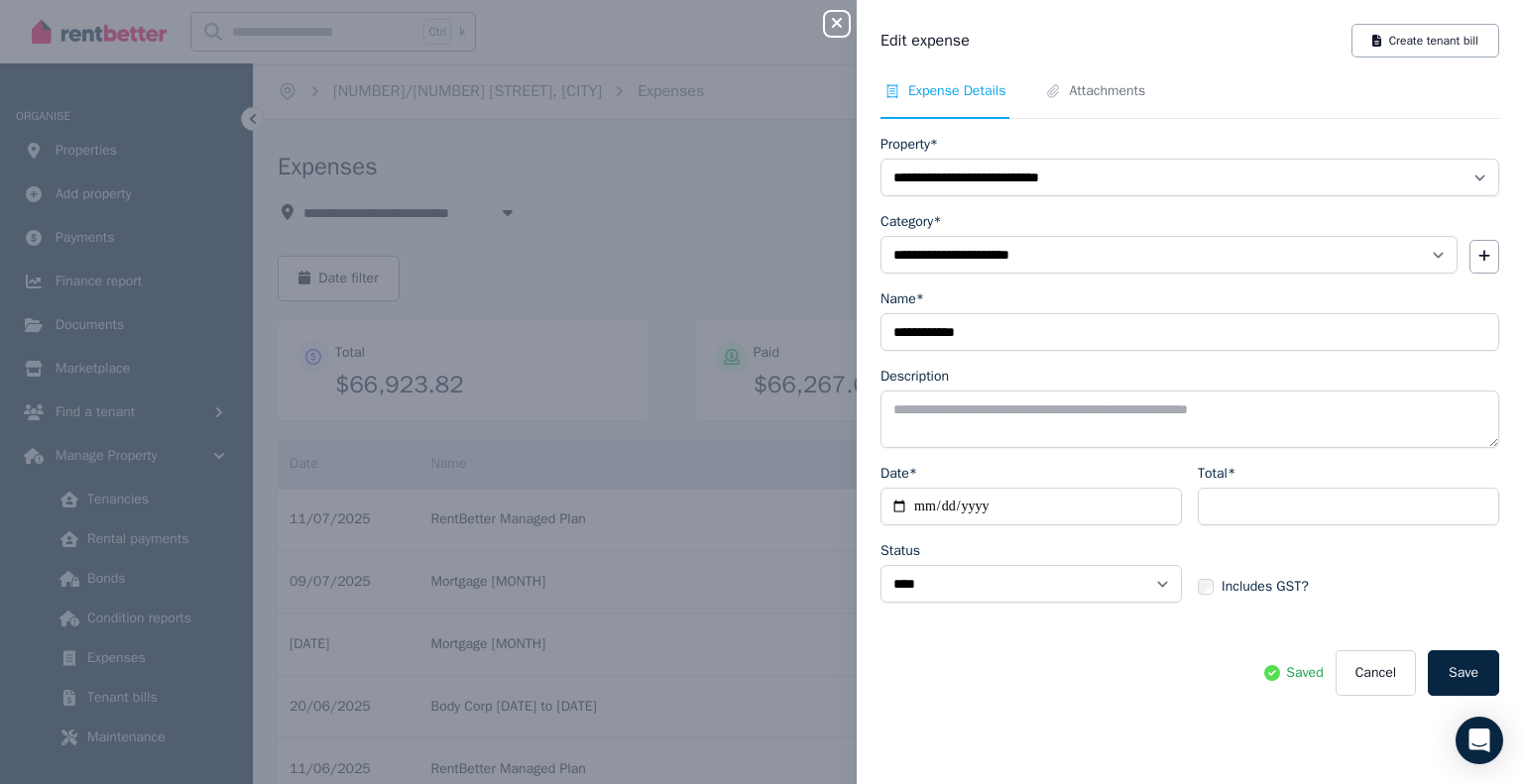 click 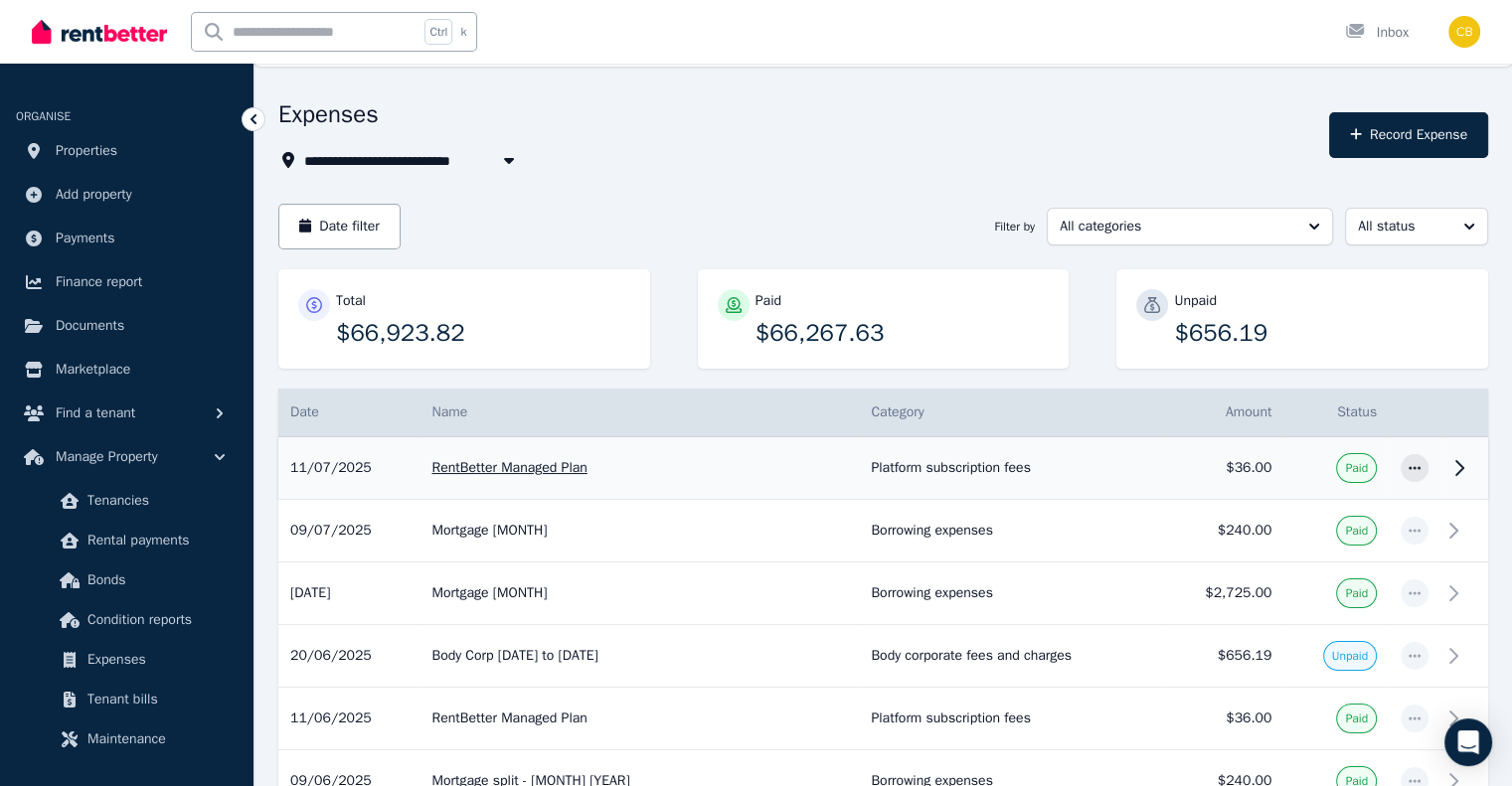 scroll, scrollTop: 99, scrollLeft: 0, axis: vertical 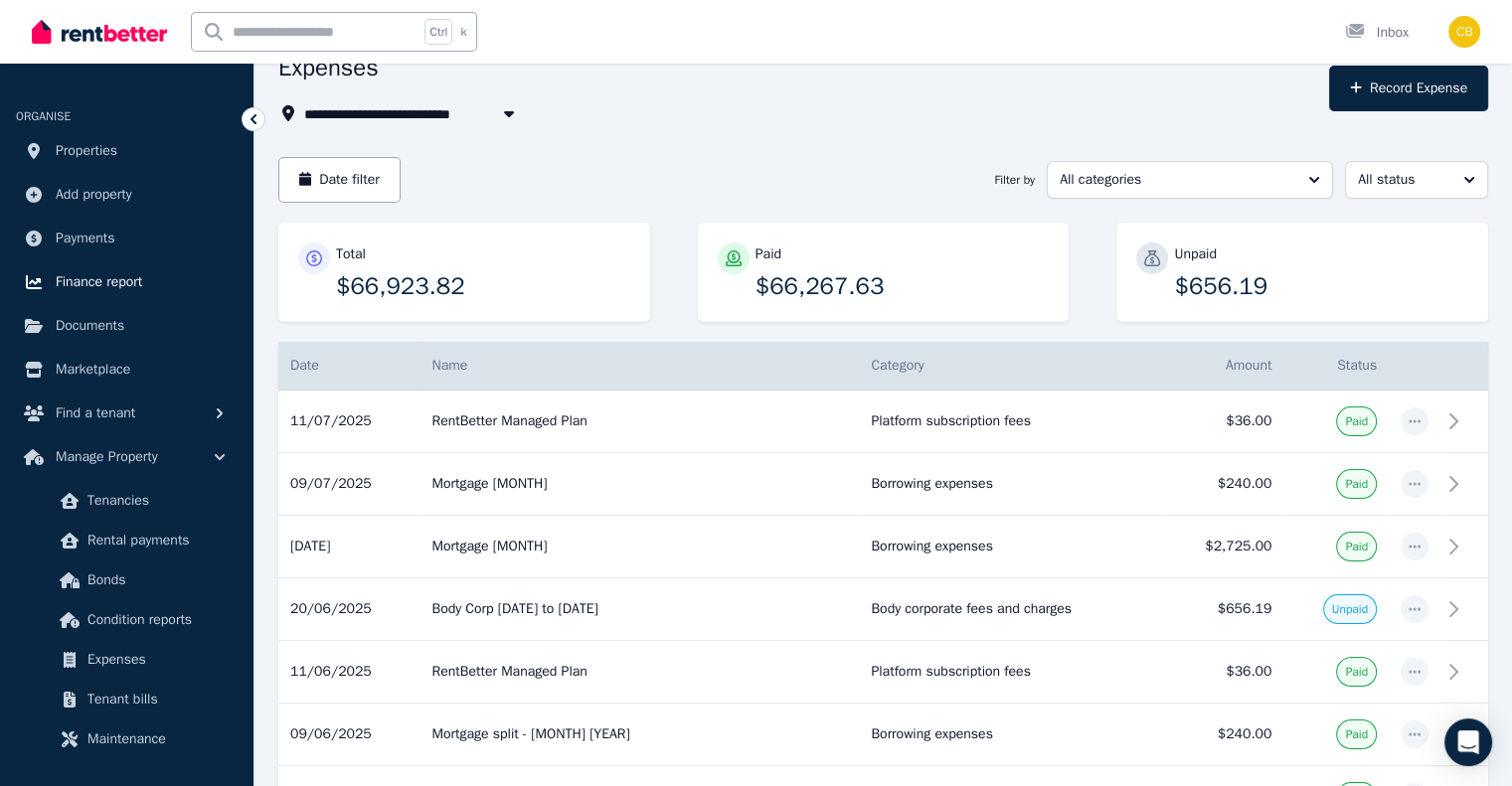 click on "Finance report" at bounding box center (98, 282) 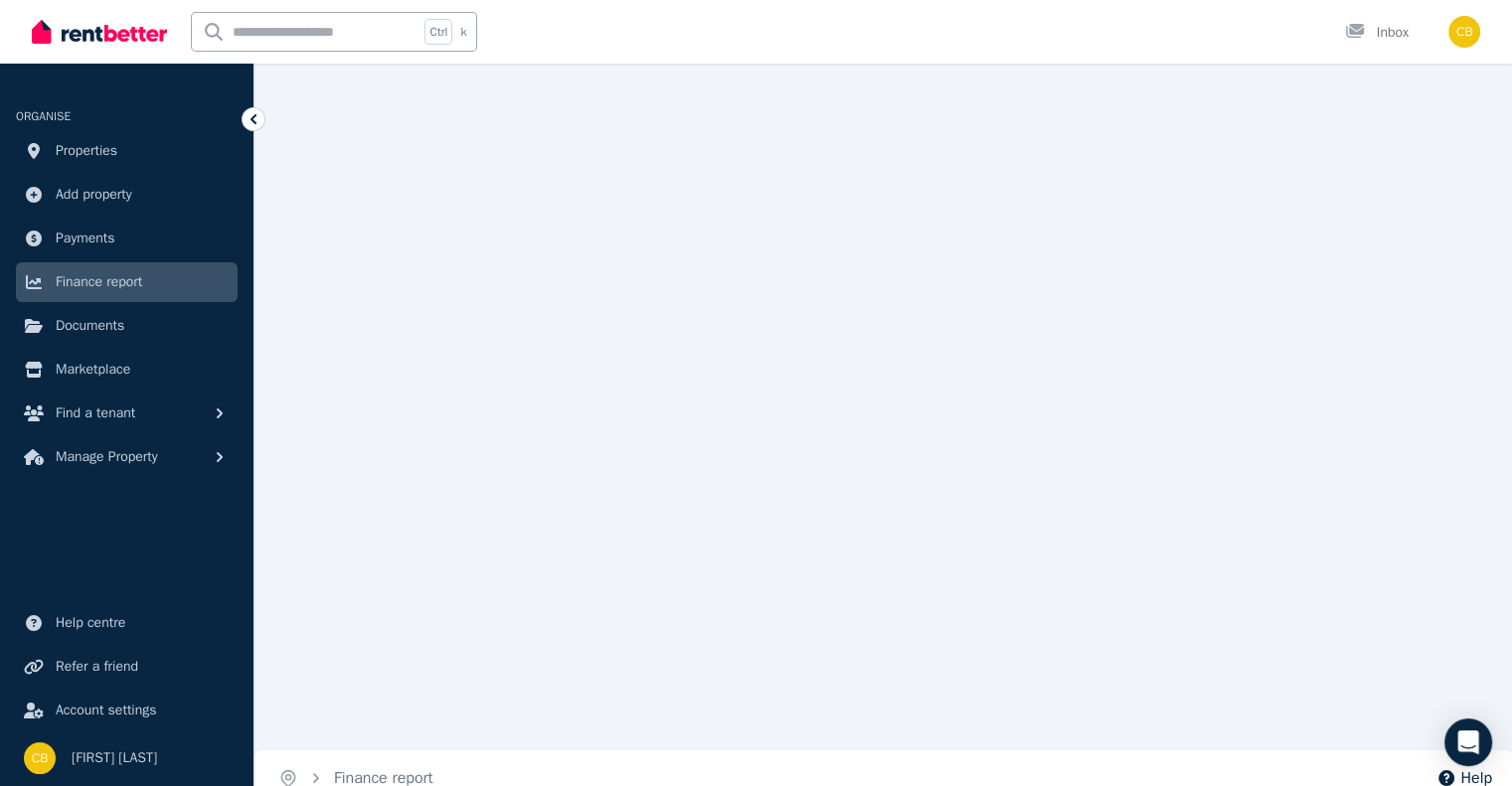 scroll, scrollTop: 0, scrollLeft: 0, axis: both 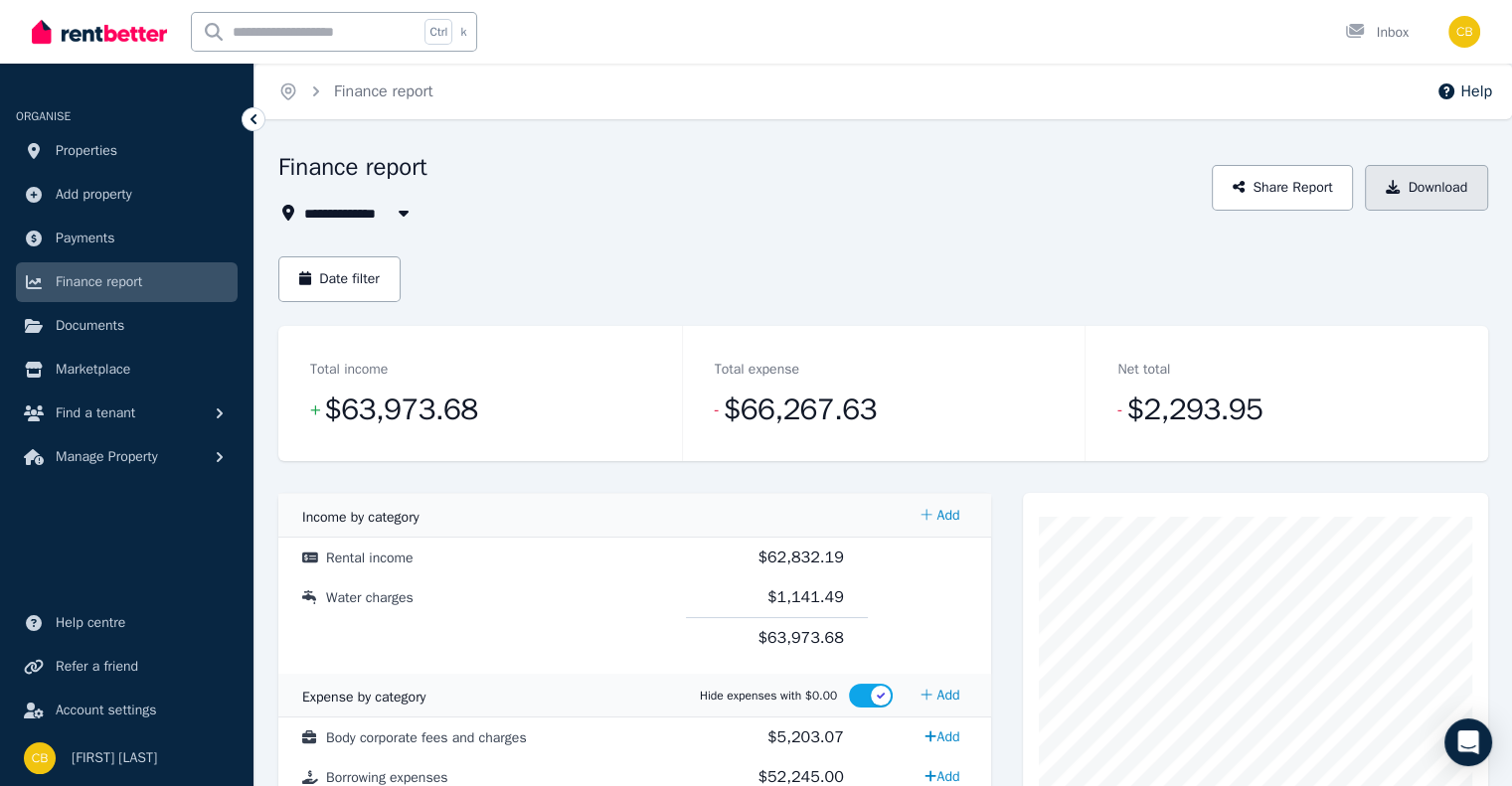 click on "Download" at bounding box center (1427, 188) 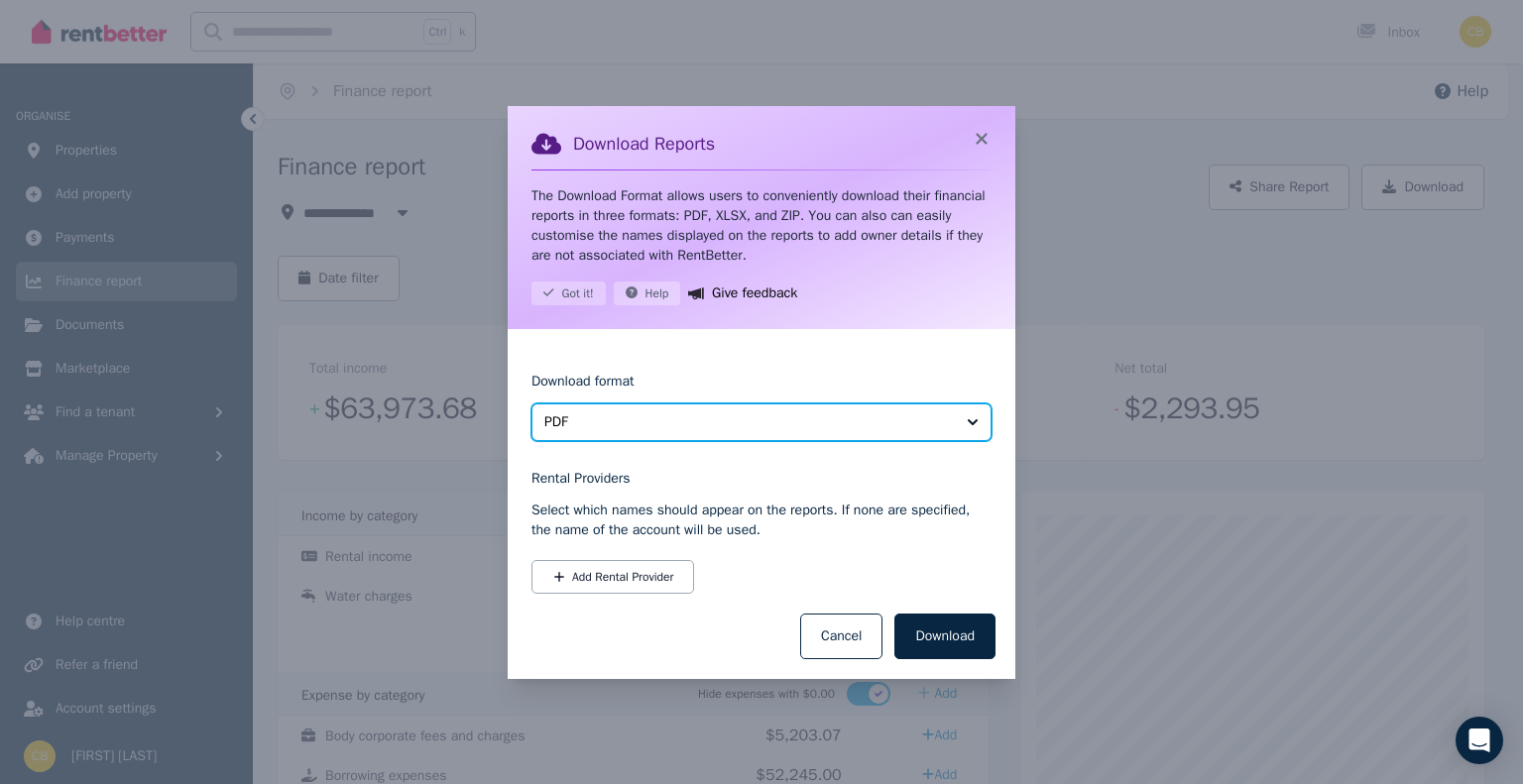 click on "PDF" at bounding box center (748, 422) 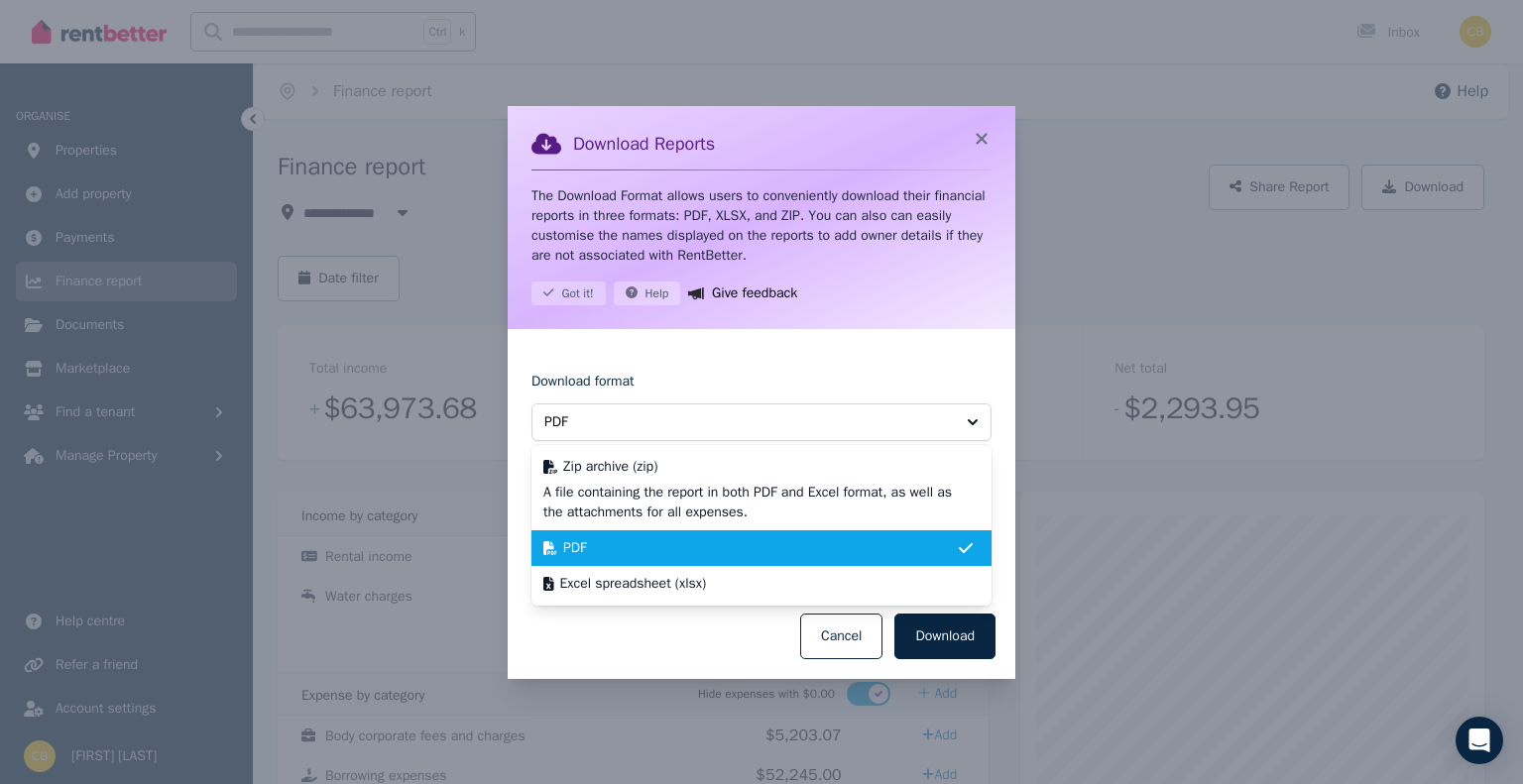 click on "Download format PDF Zip archive (zip) A file containing the report in both PDF and Excel format, as well as the attachments for all expenses. PDF Excel spreadsheet (xlsx)" at bounding box center [762, 404] 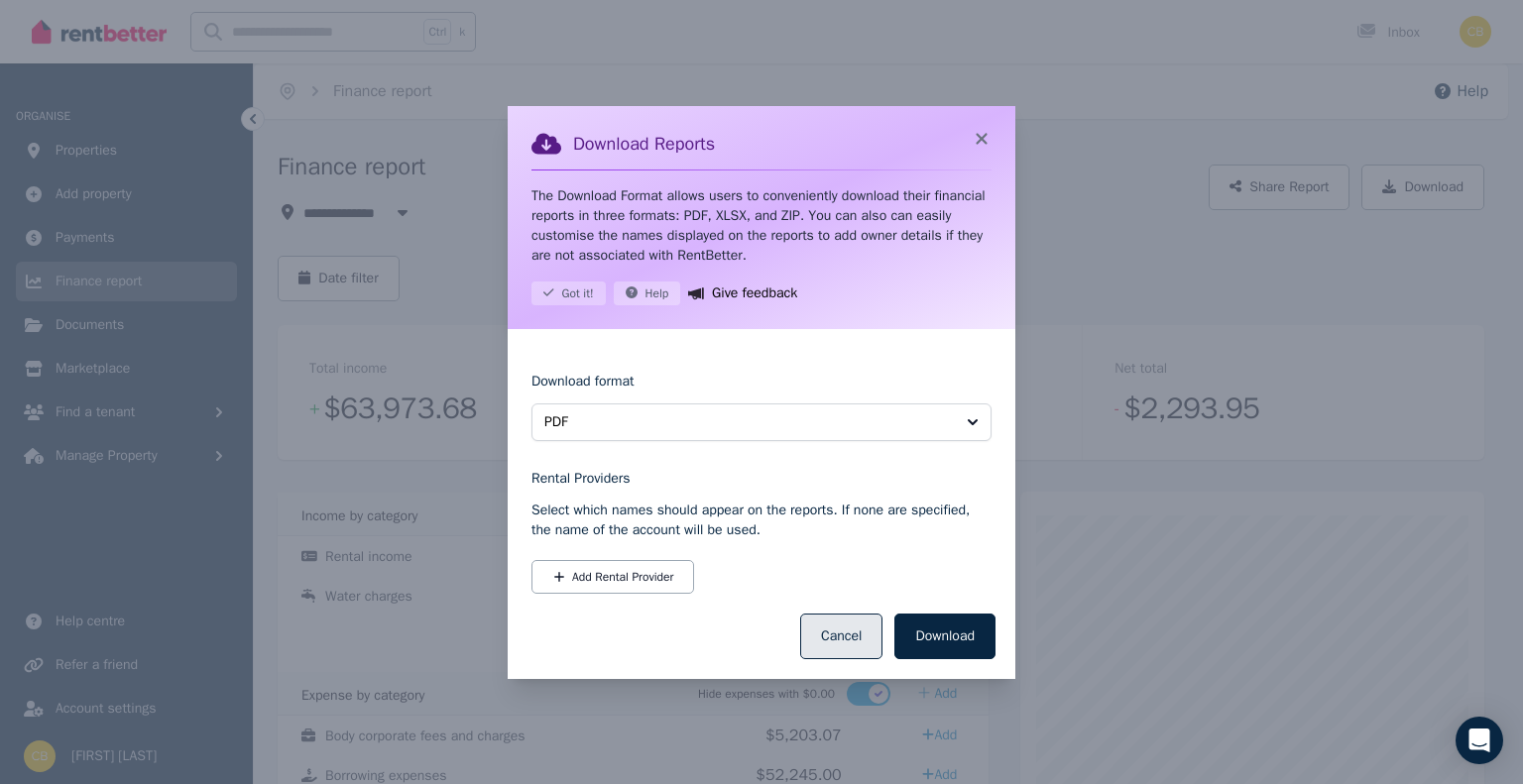 click on "Cancel" at bounding box center [841, 636] 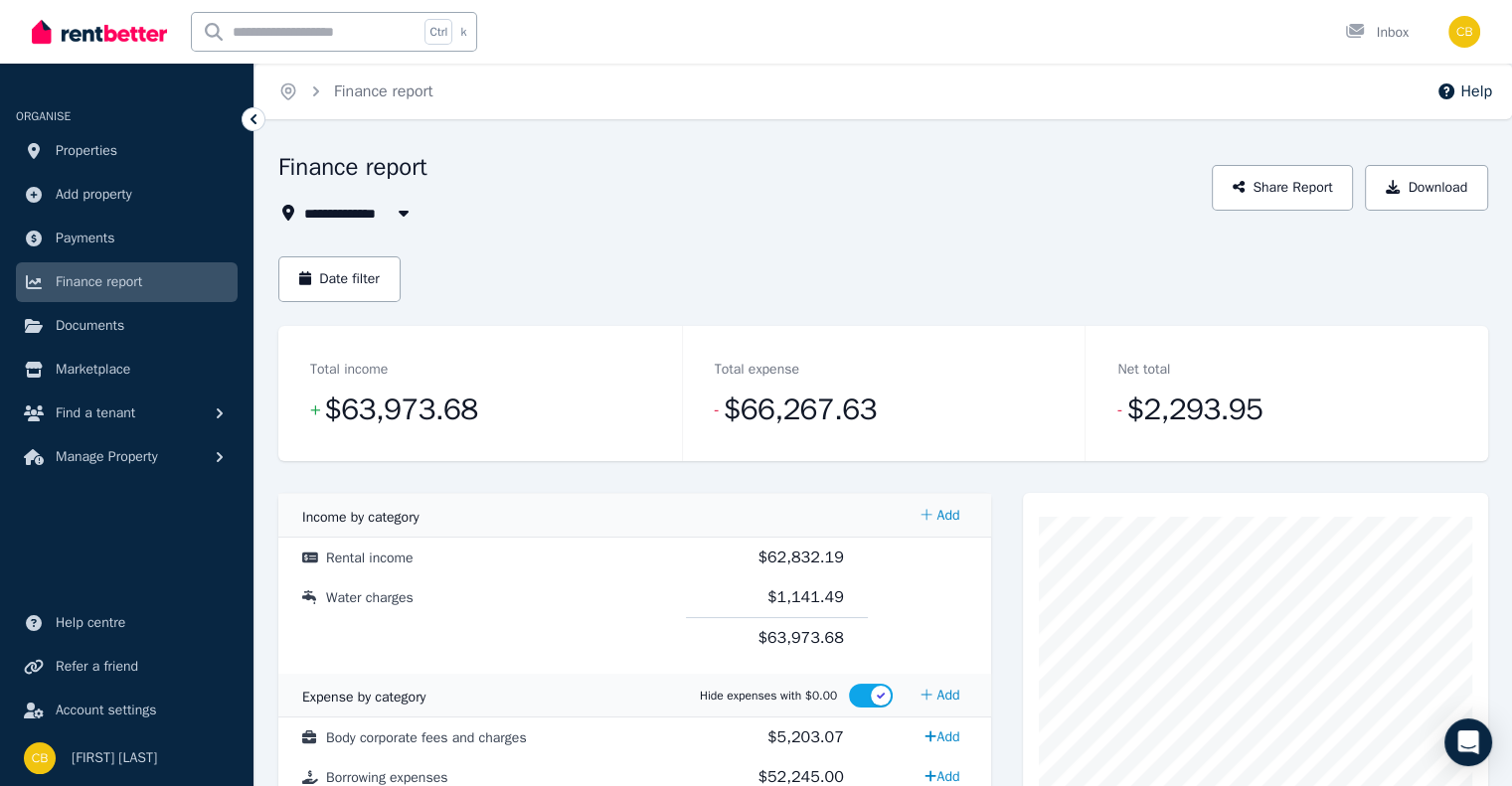 click on "All Properties" at bounding box center (362, 213) 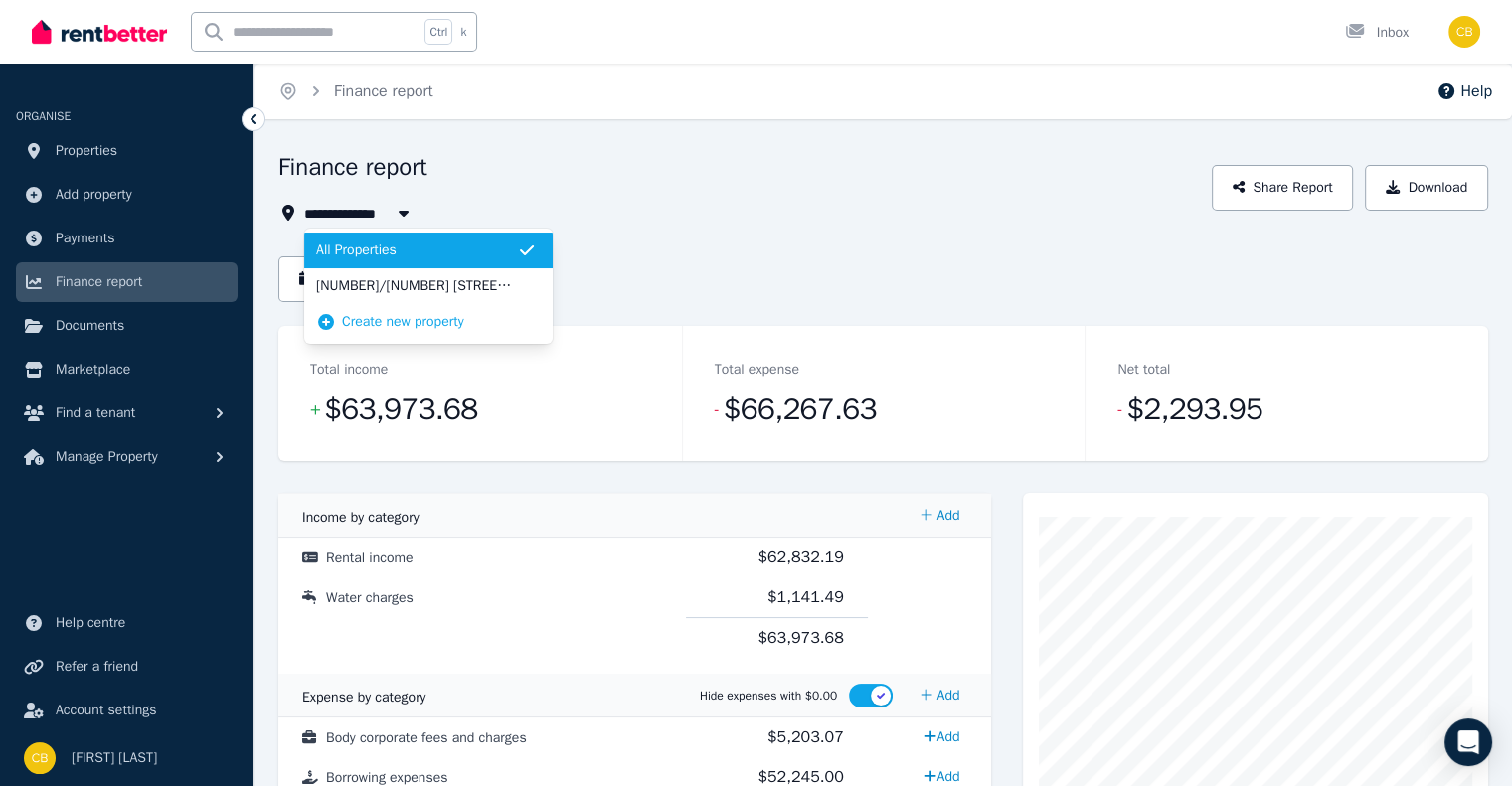click on "**********" at bounding box center [739, 213] 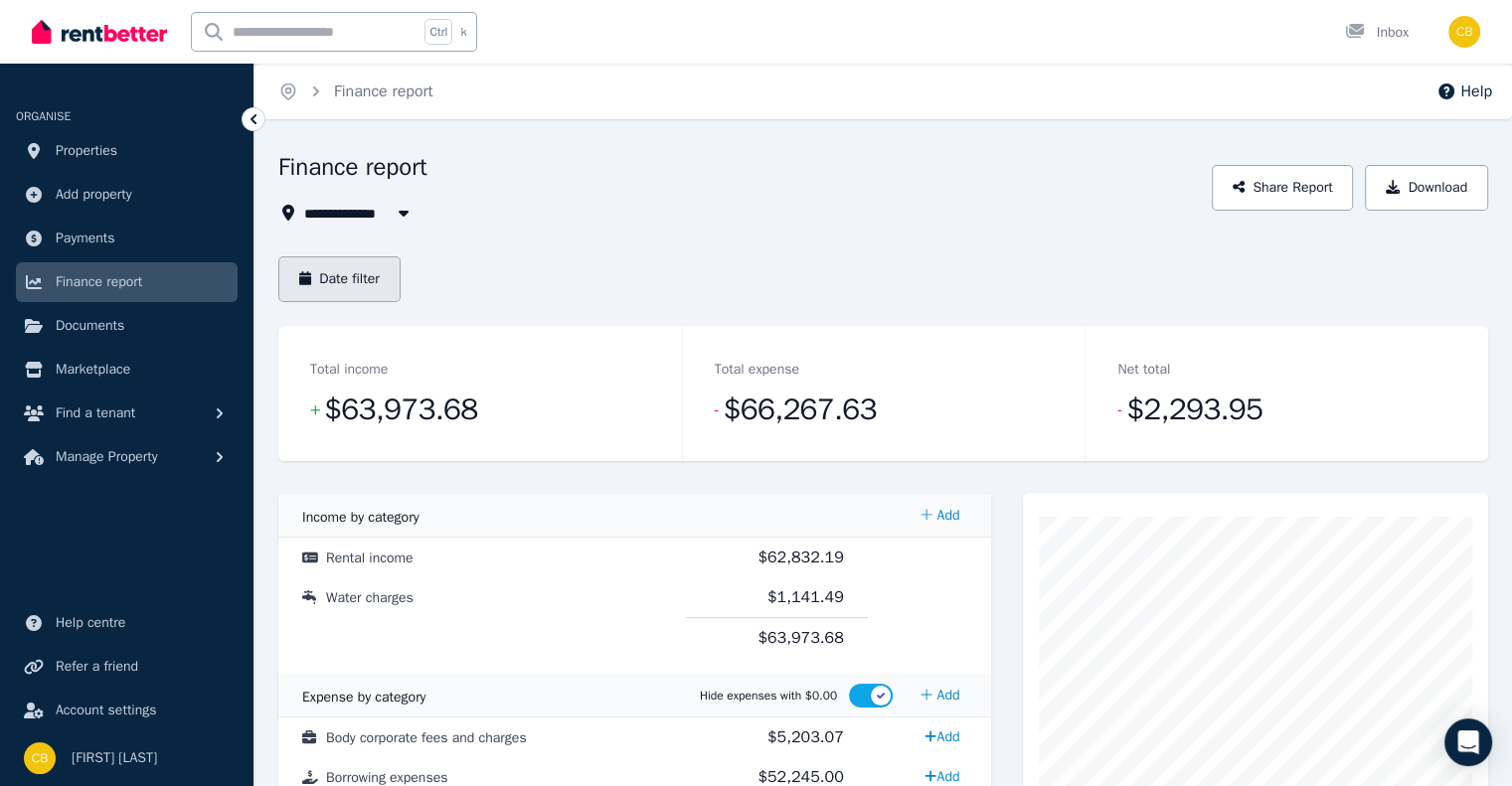 click on "Date filter" at bounding box center [339, 279] 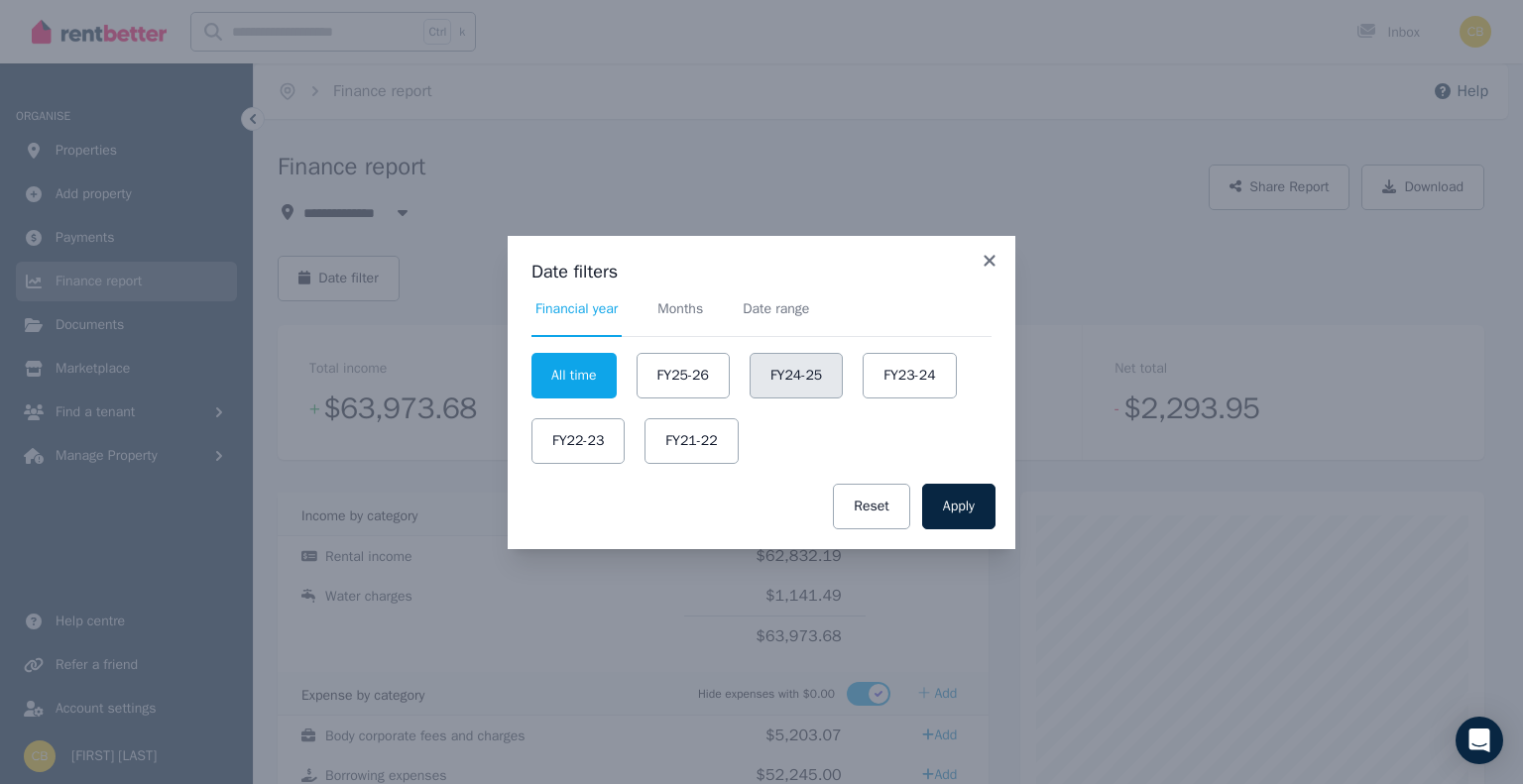 click on "FY24-25" at bounding box center [796, 376] 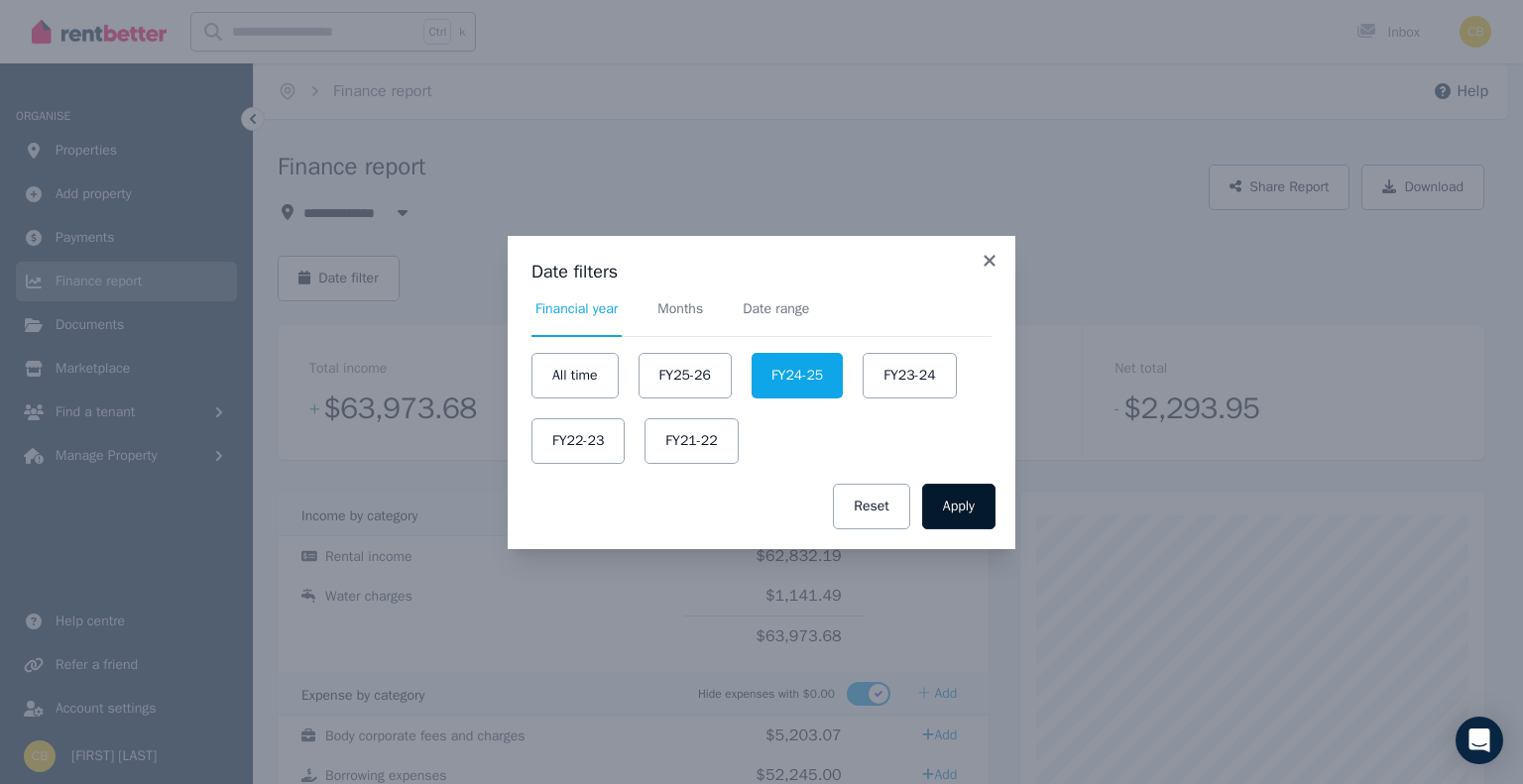 click on "Apply" at bounding box center (959, 506) 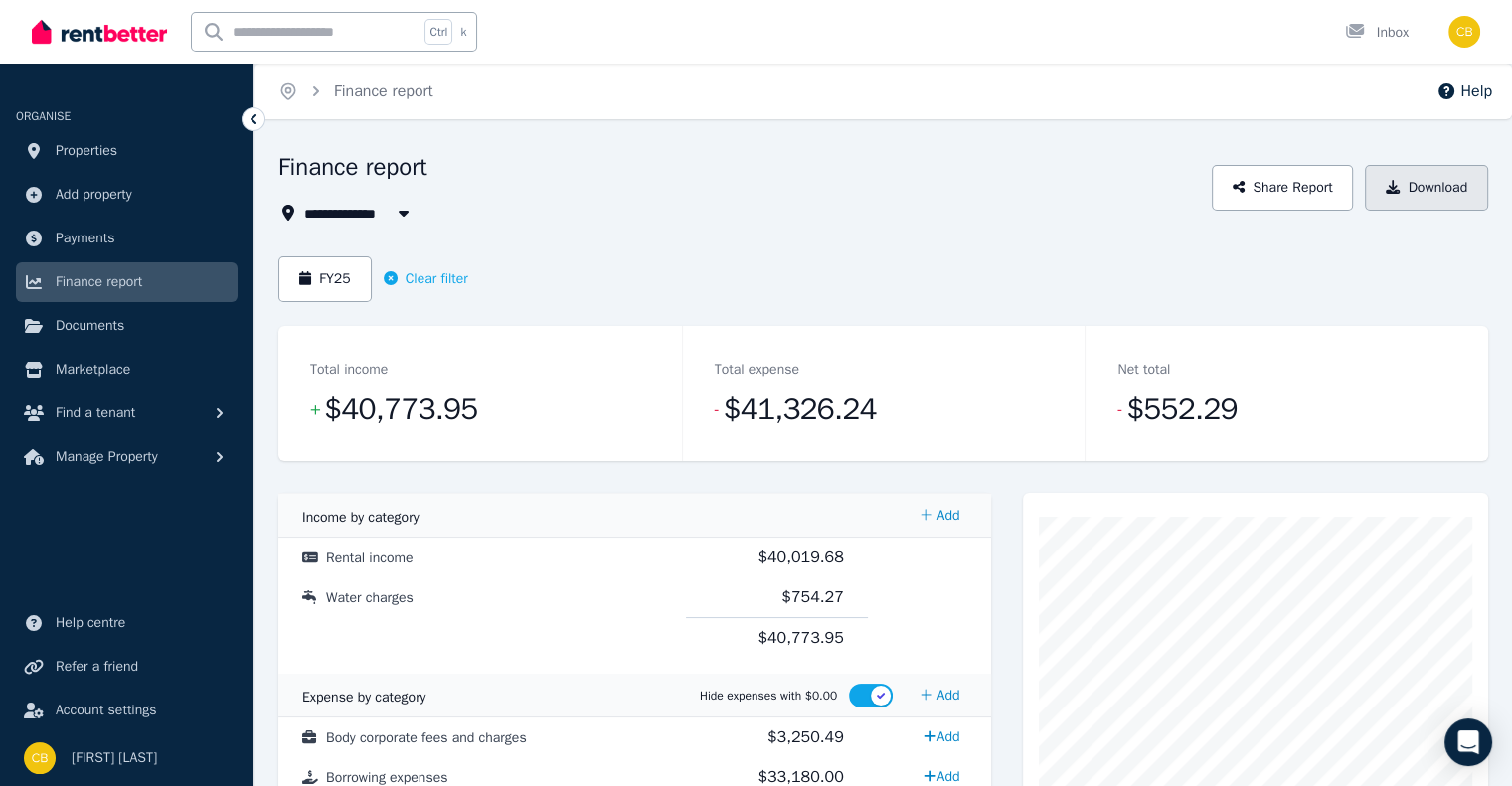 click on "Download" at bounding box center (1427, 188) 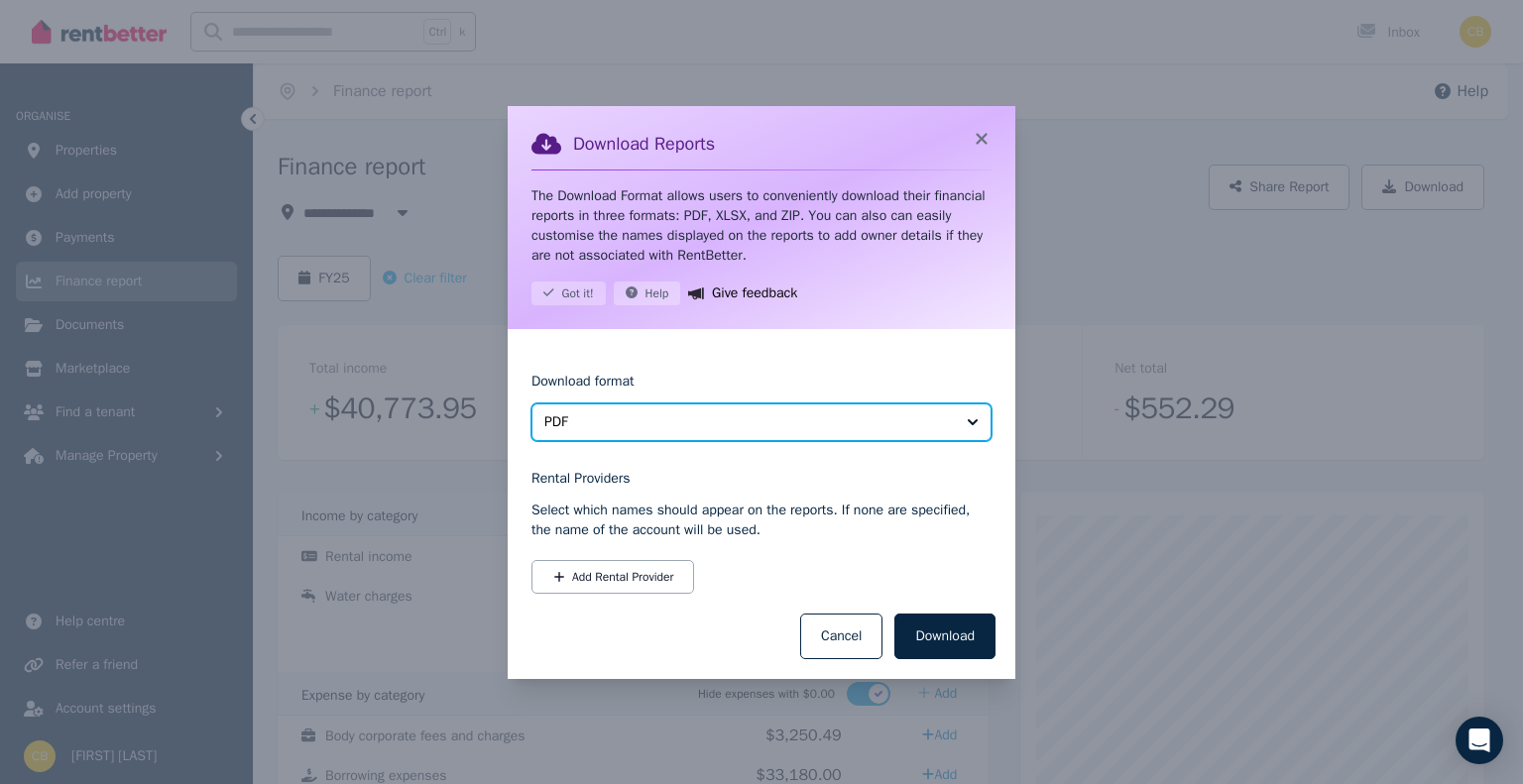 click on "PDF" at bounding box center [748, 422] 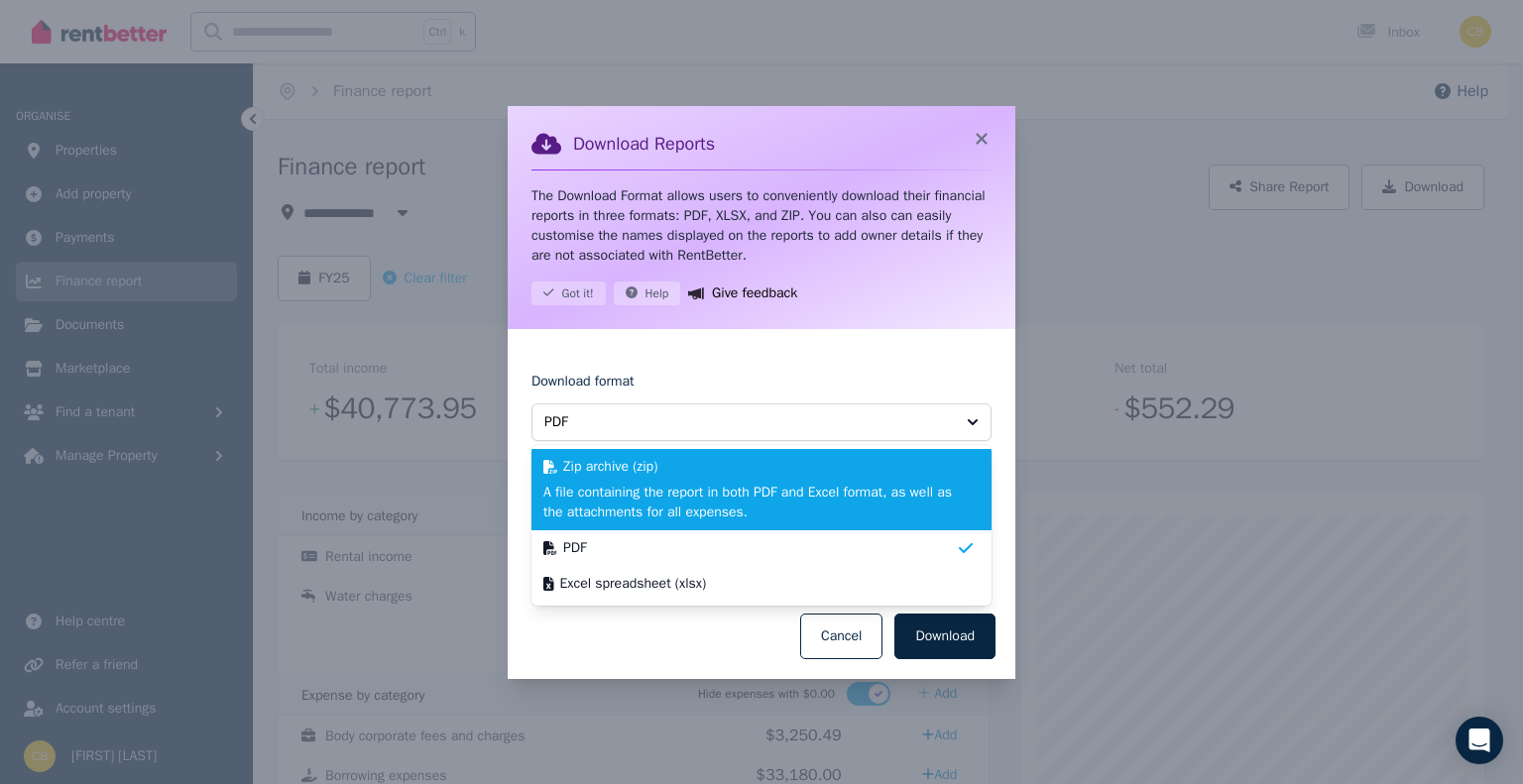 click on "Zip archive (zip) A file containing the report in both PDF and Excel format, as well as the attachments for all expenses." at bounding box center (750, 490) 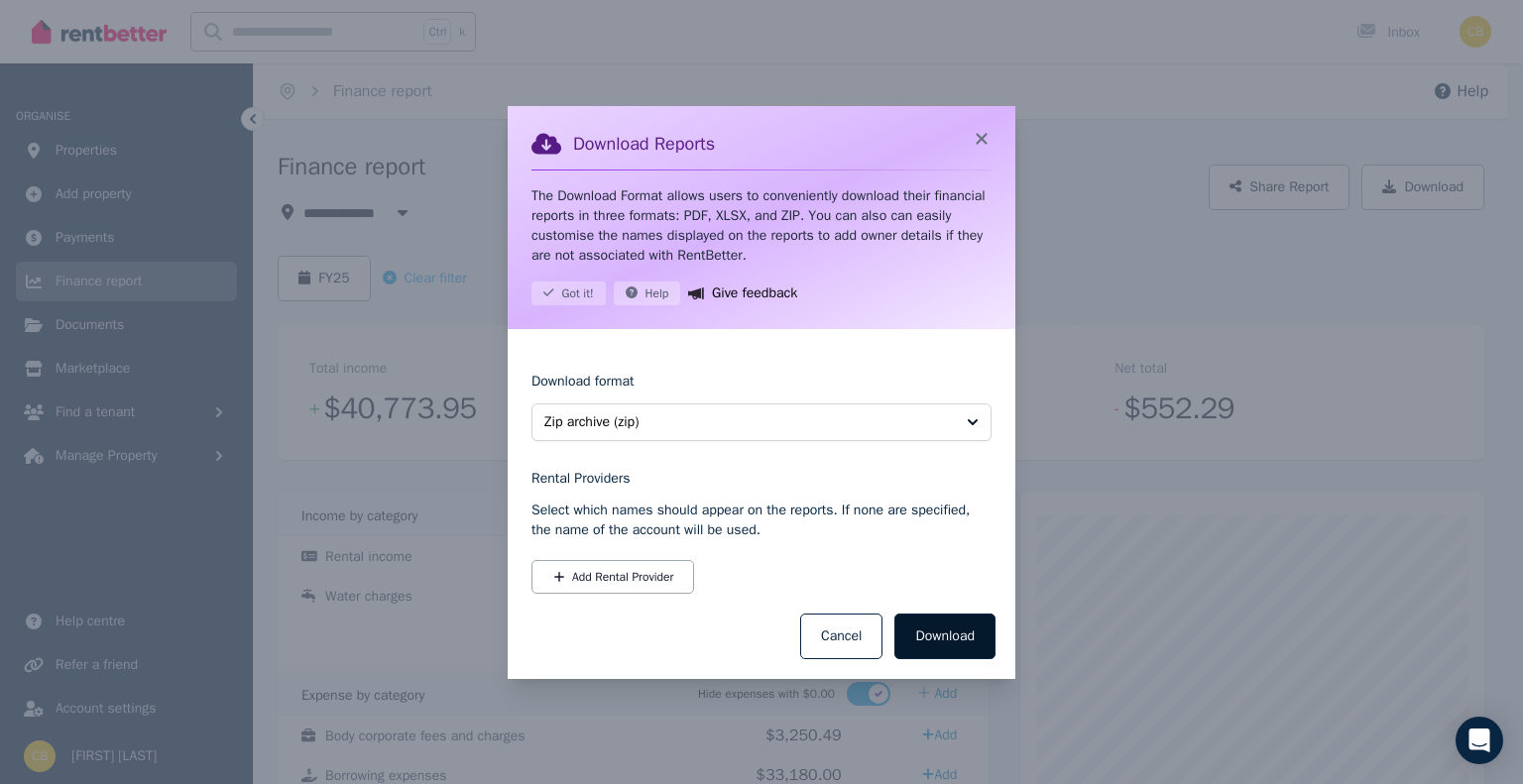 click on "Download" at bounding box center (945, 636) 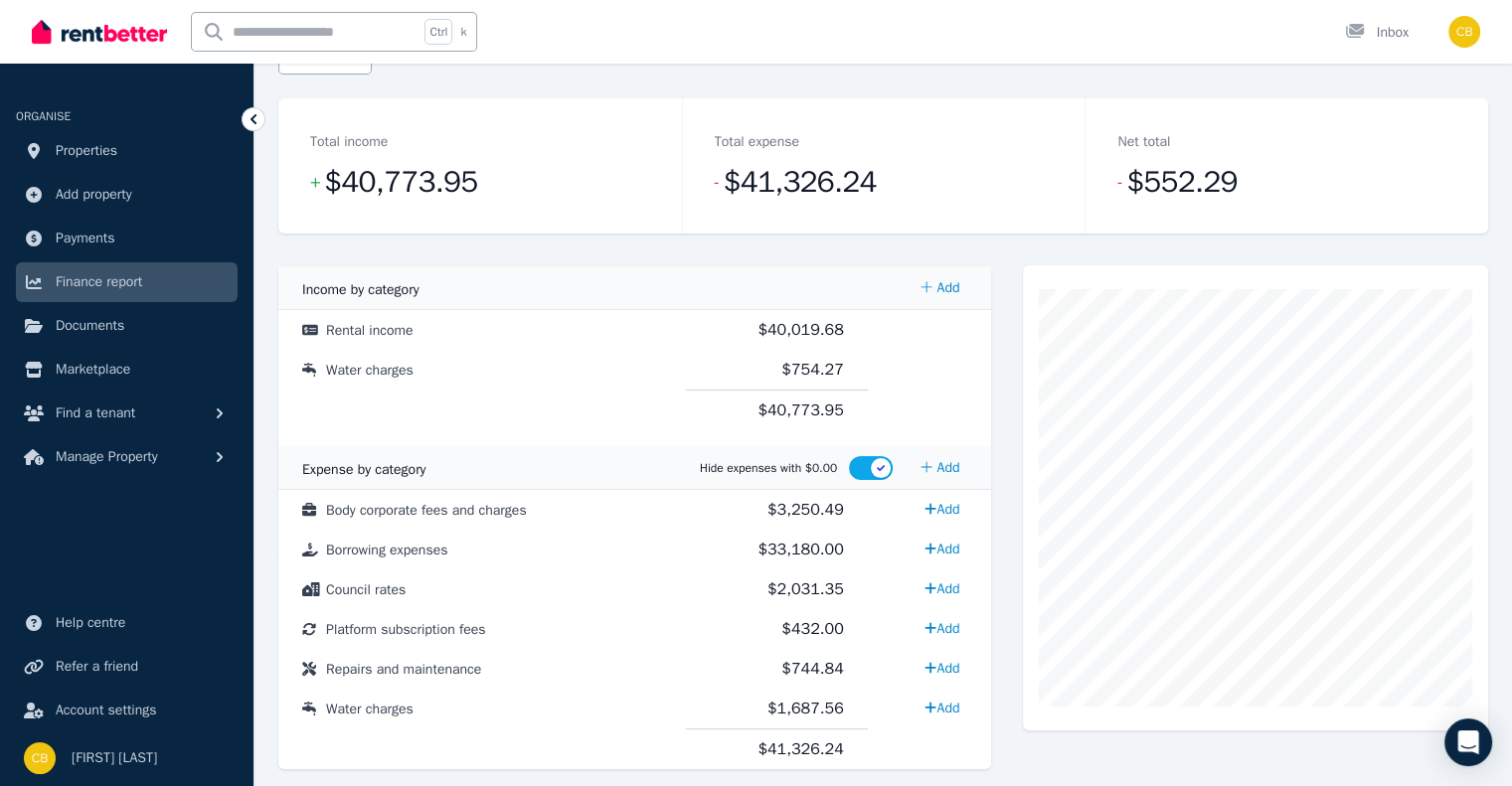 scroll, scrollTop: 99, scrollLeft: 0, axis: vertical 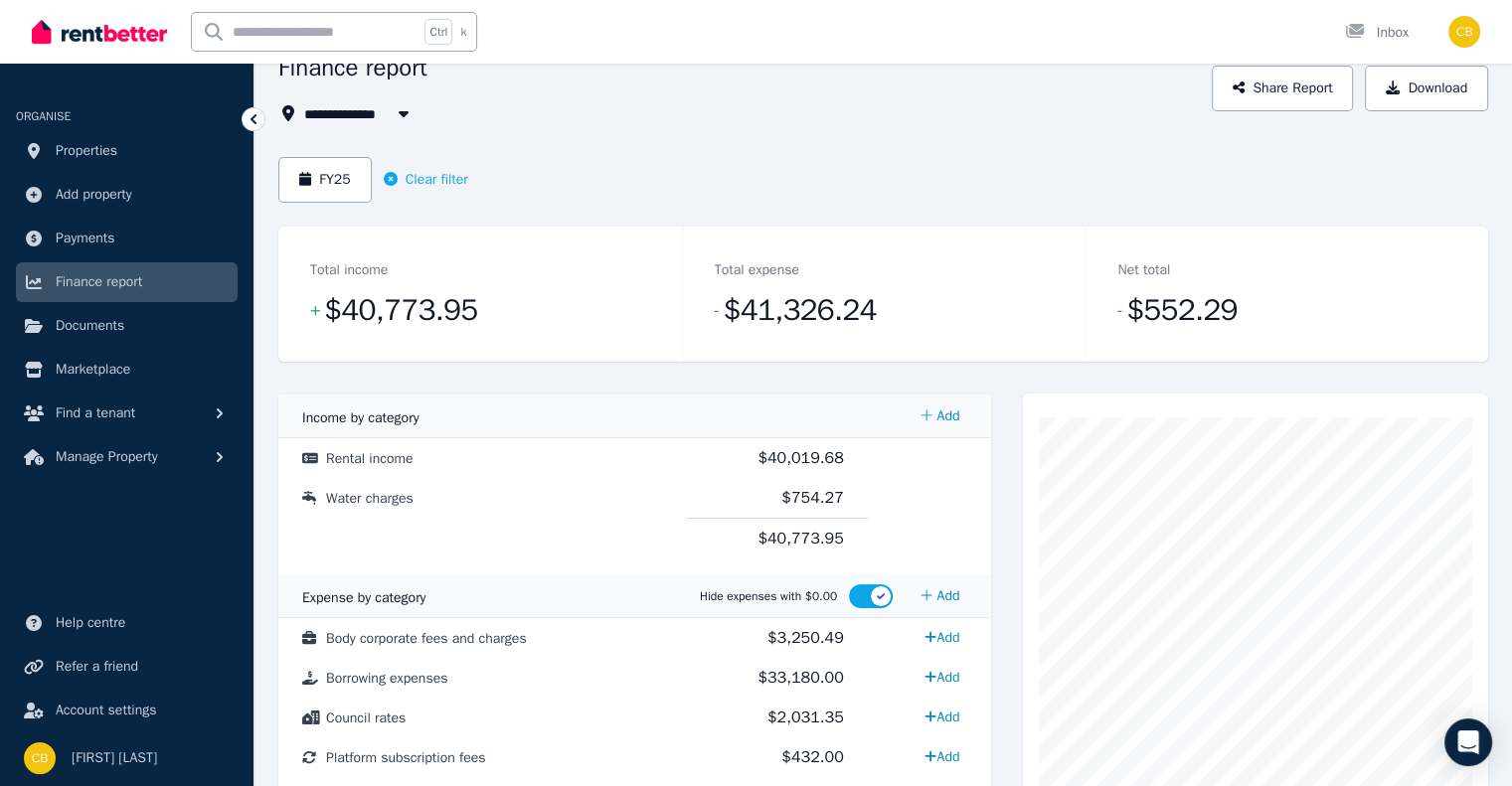 click on "Finance report" at bounding box center (98, 282) 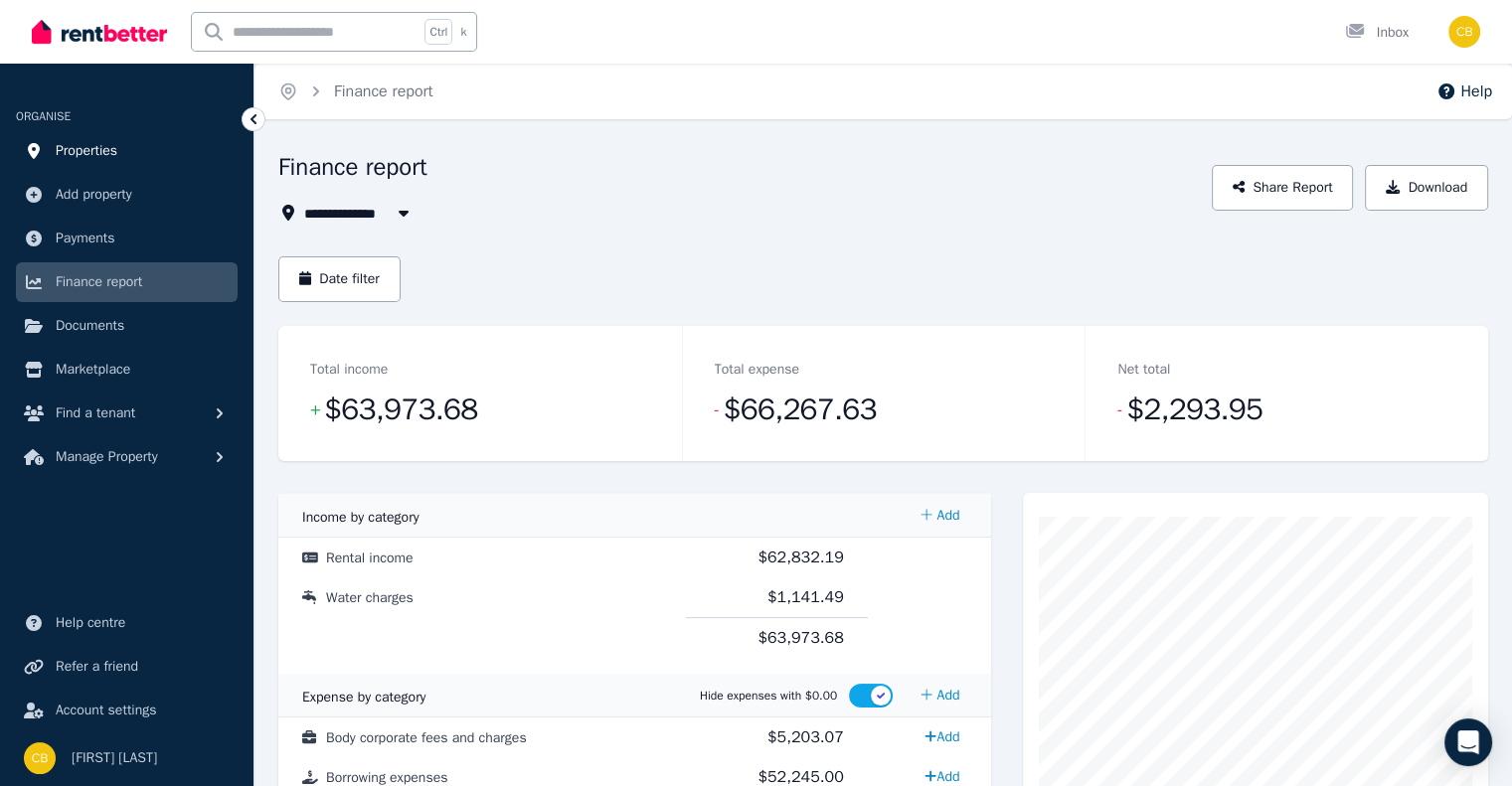 click on "Properties" at bounding box center [86, 151] 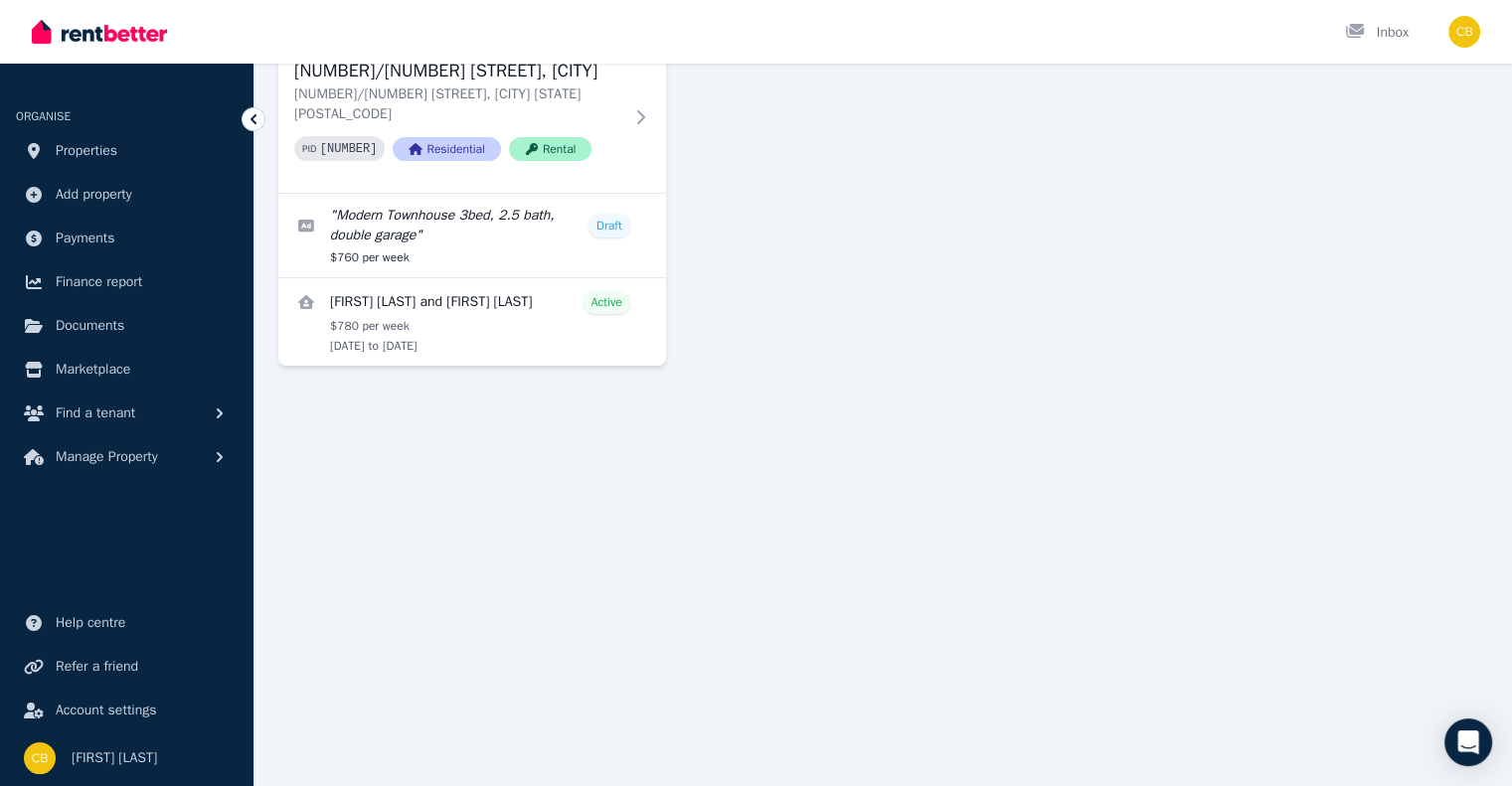 scroll, scrollTop: 0, scrollLeft: 0, axis: both 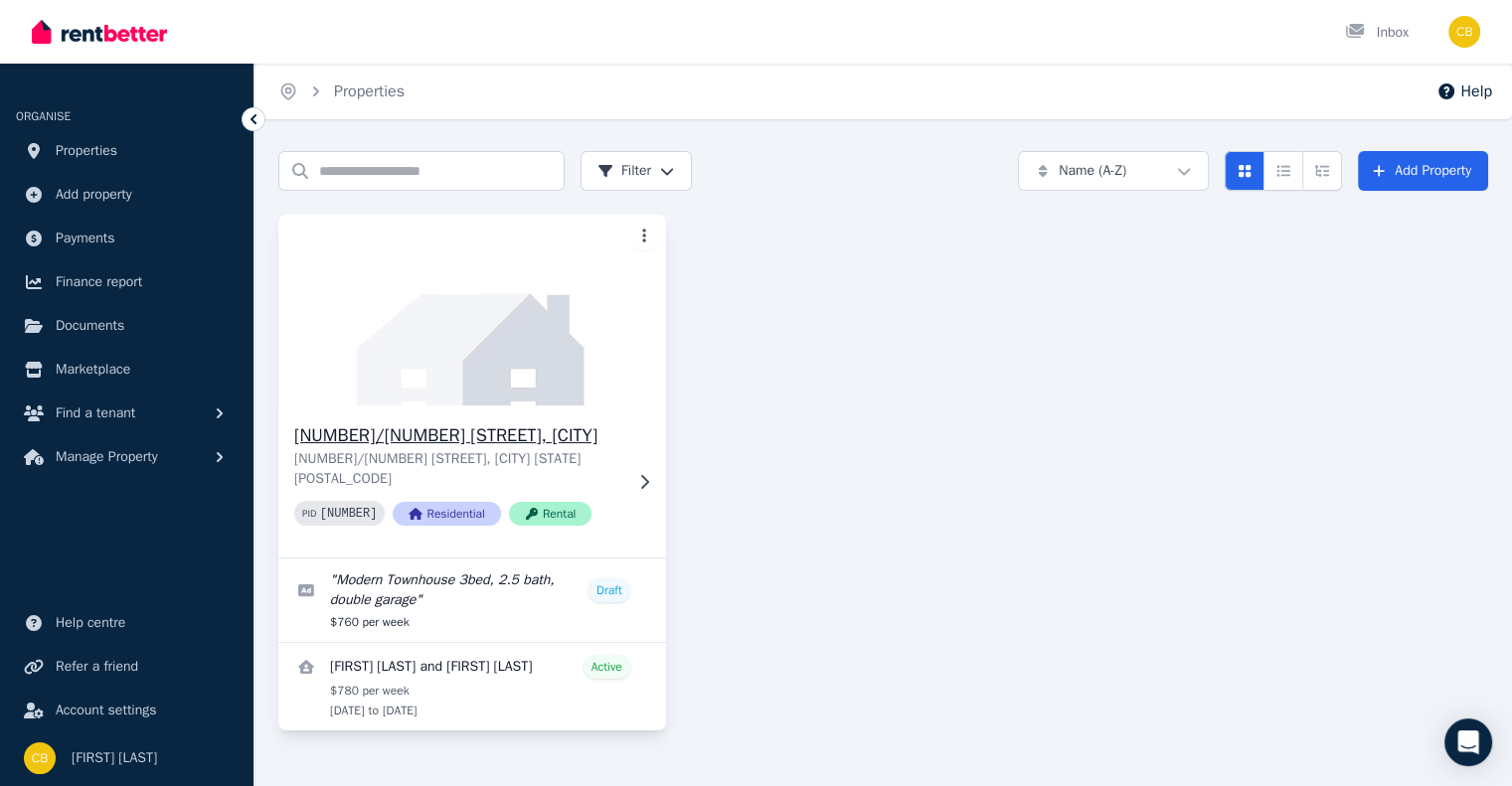 click at bounding box center [471, 310] 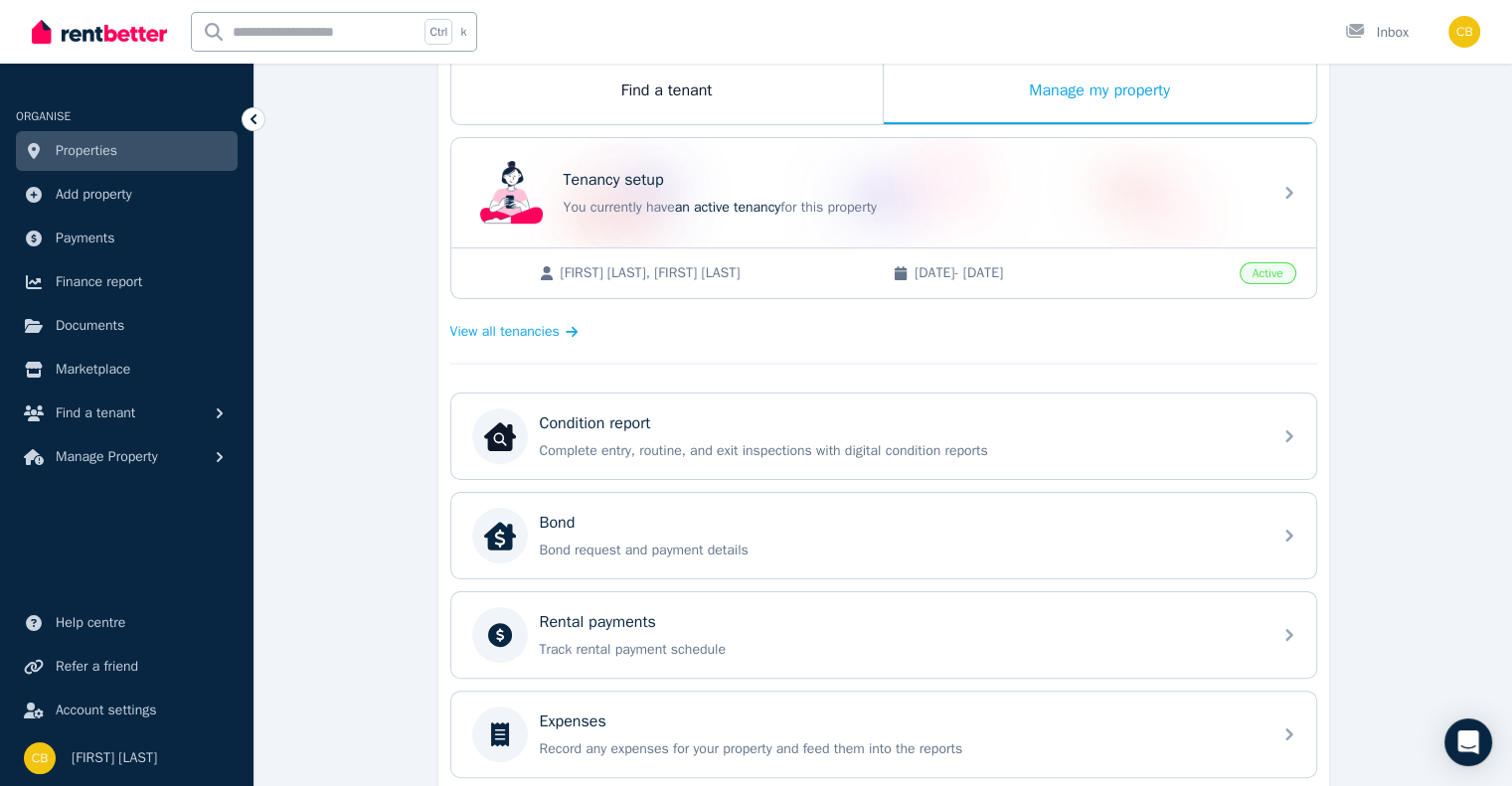 scroll, scrollTop: 397, scrollLeft: 0, axis: vertical 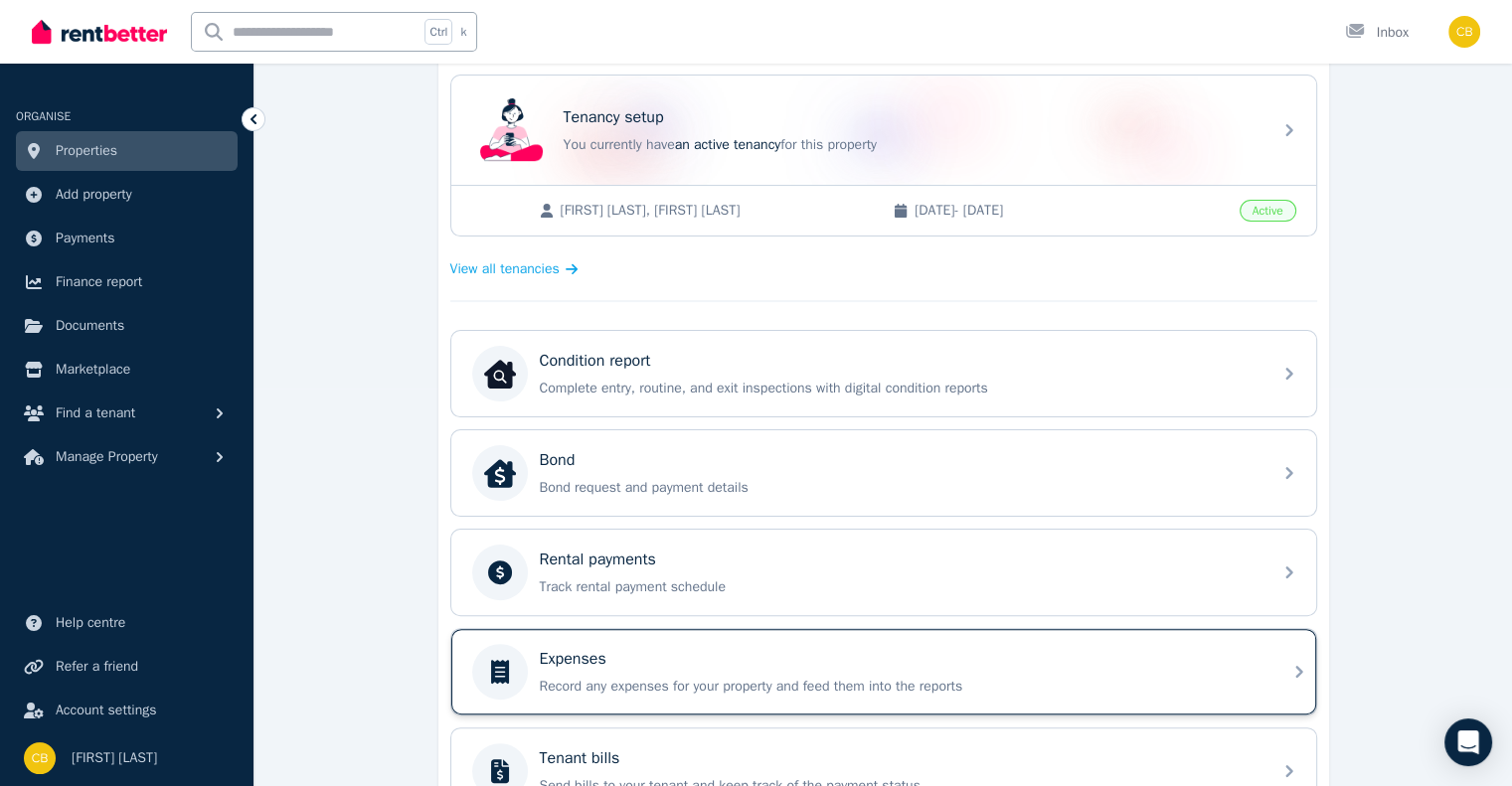 click on "Expenses" at bounding box center [900, 659] 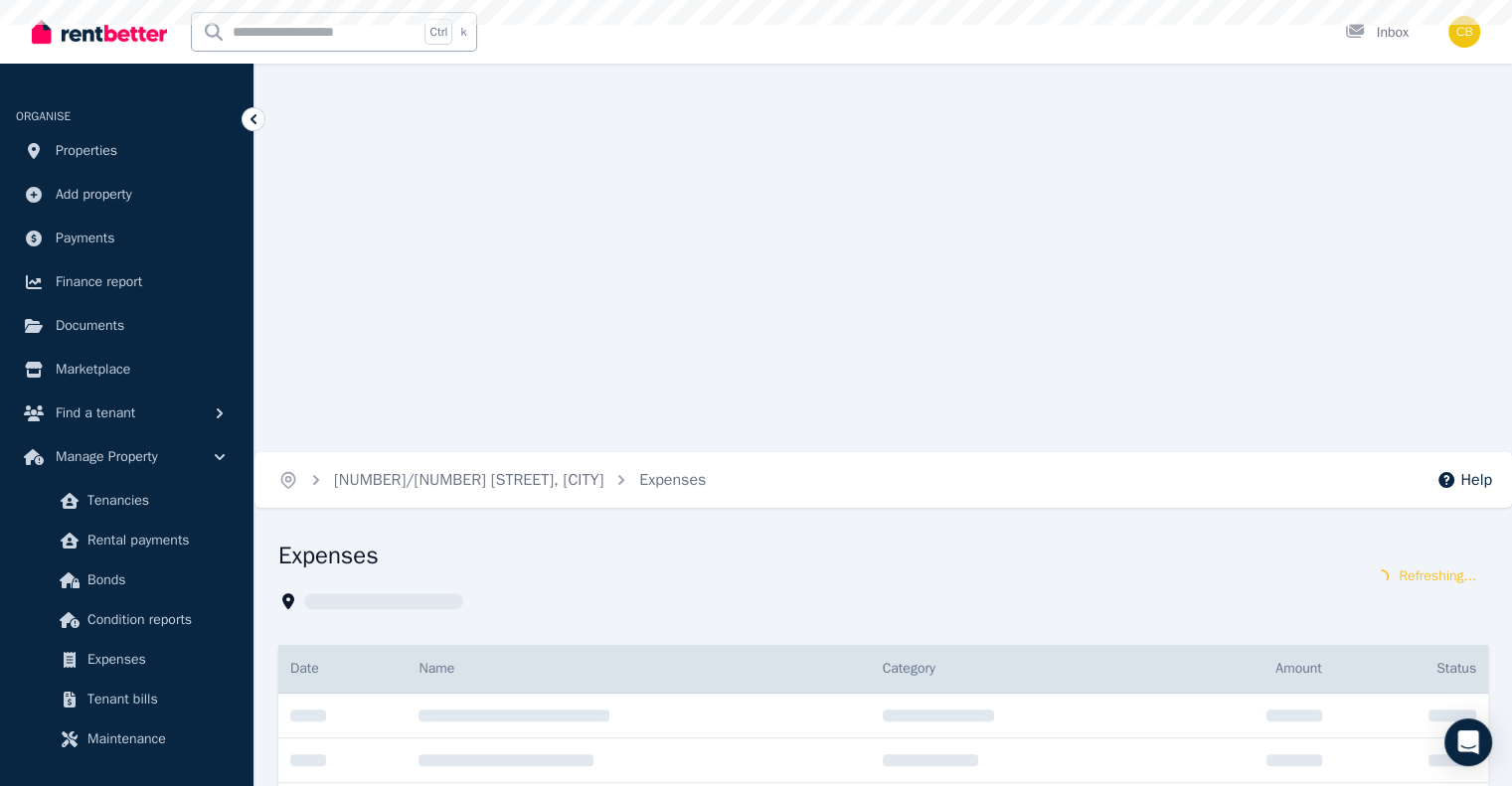 scroll, scrollTop: 0, scrollLeft: 0, axis: both 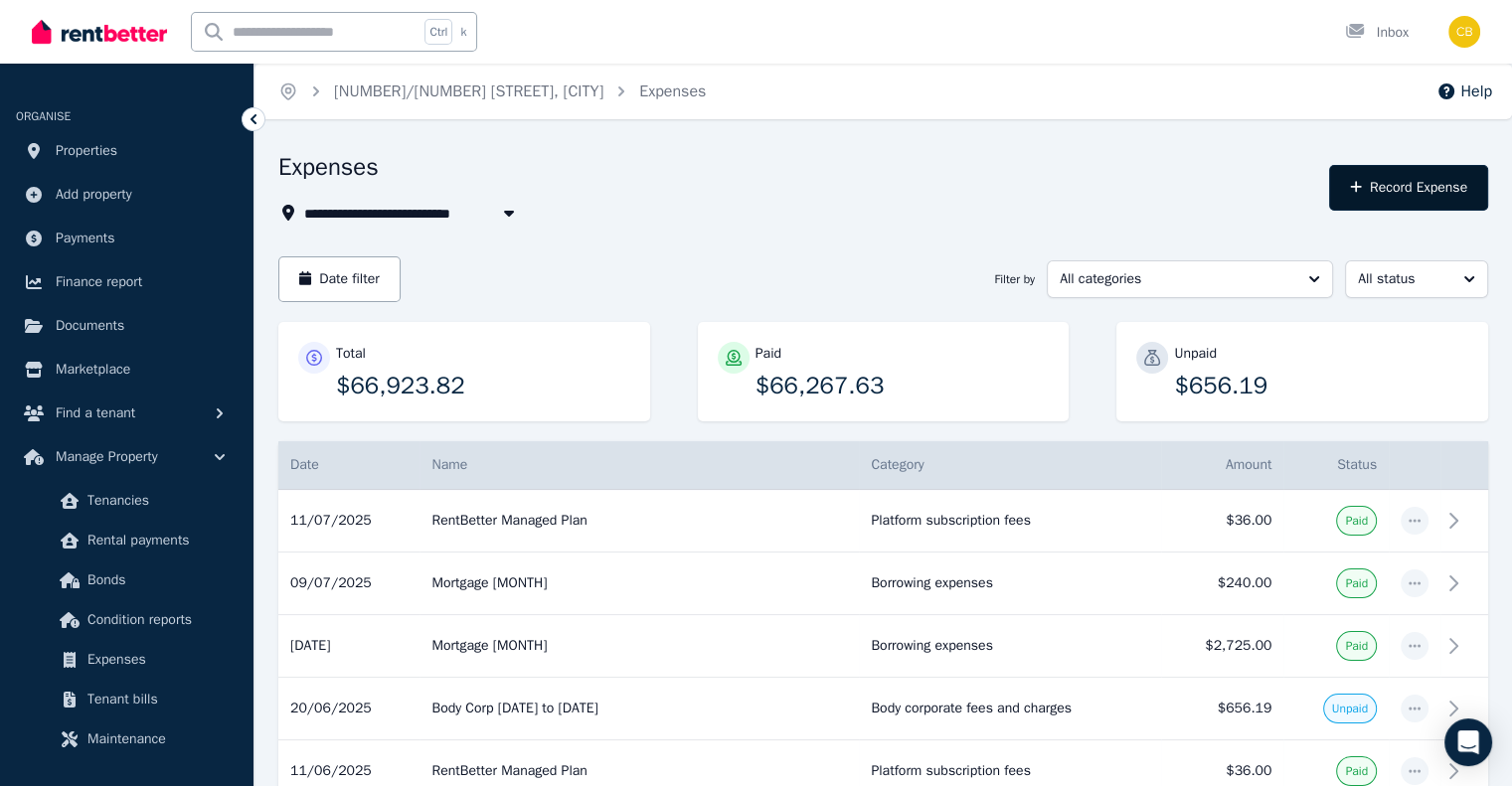 click on "Record Expense" at bounding box center (1409, 188) 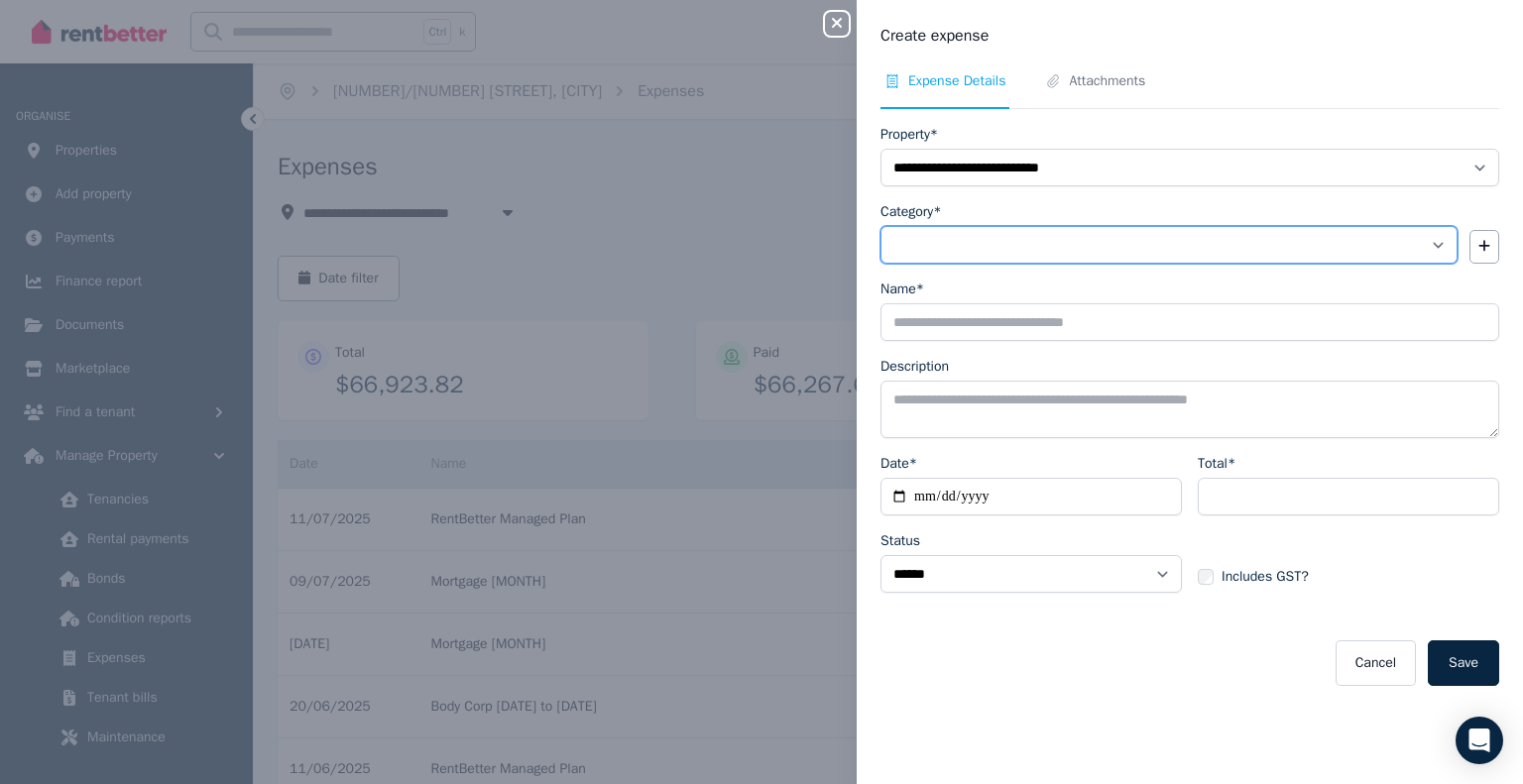 click on "**********" at bounding box center (1169, 245) 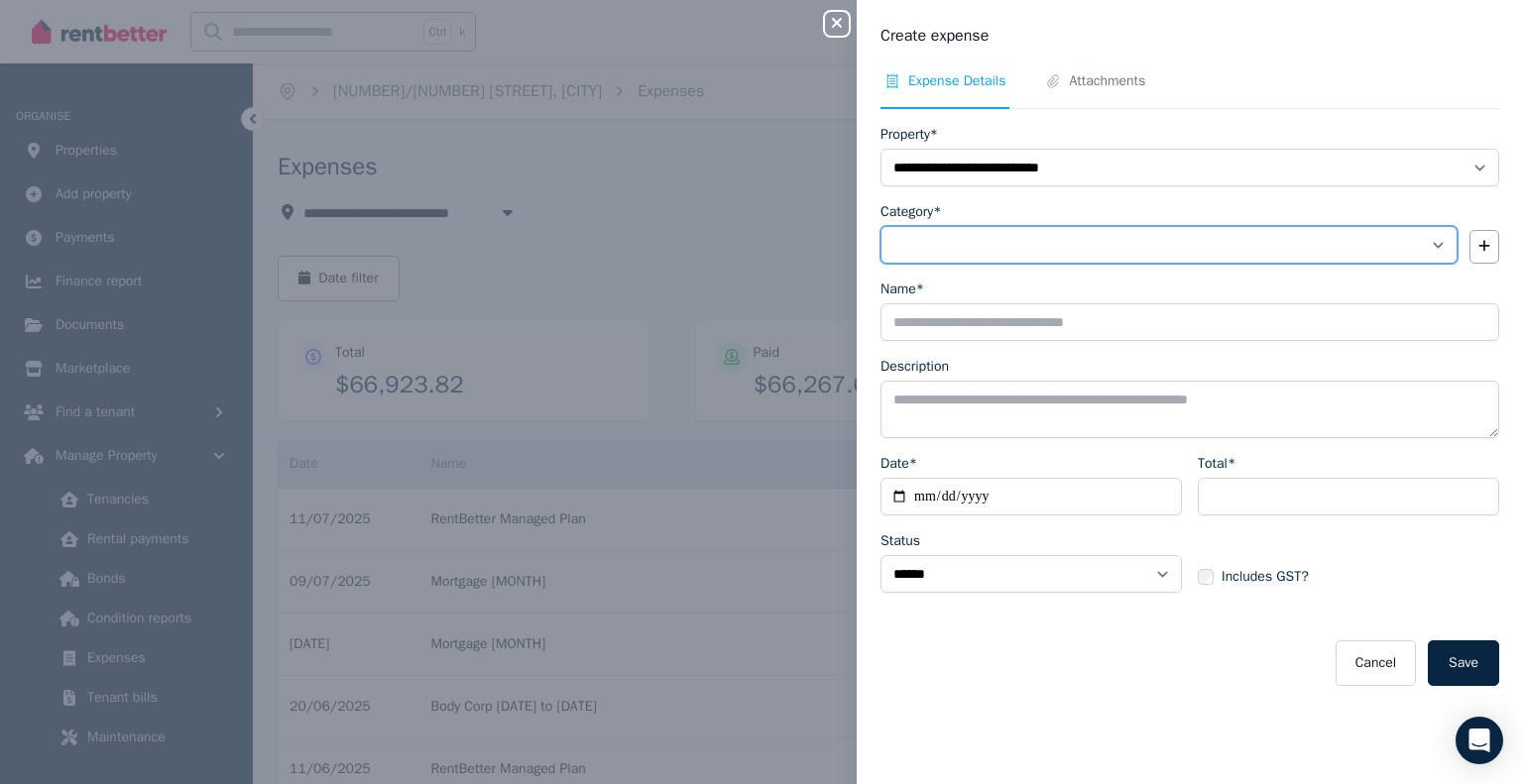 select on "**********" 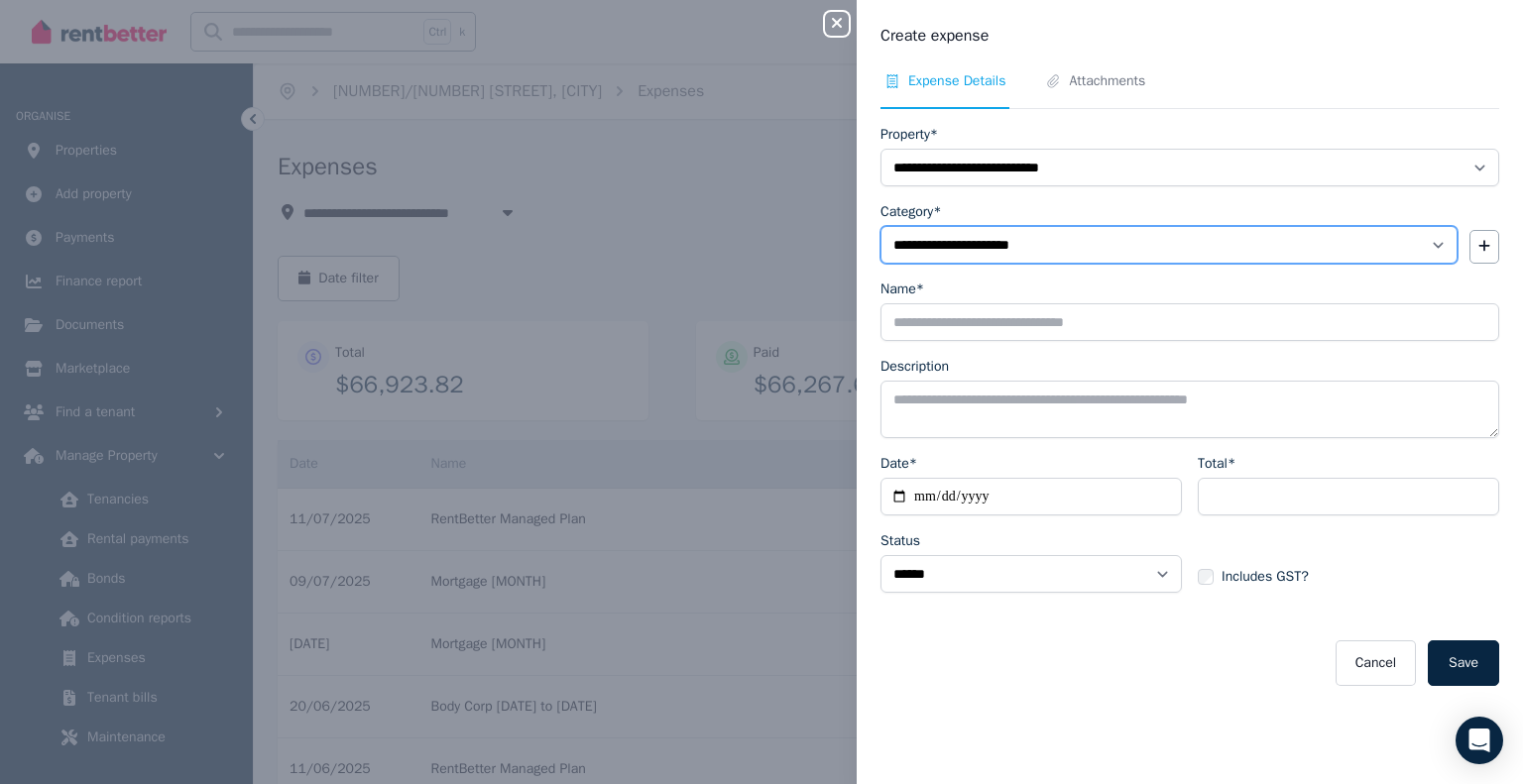click on "**********" at bounding box center (1169, 245) 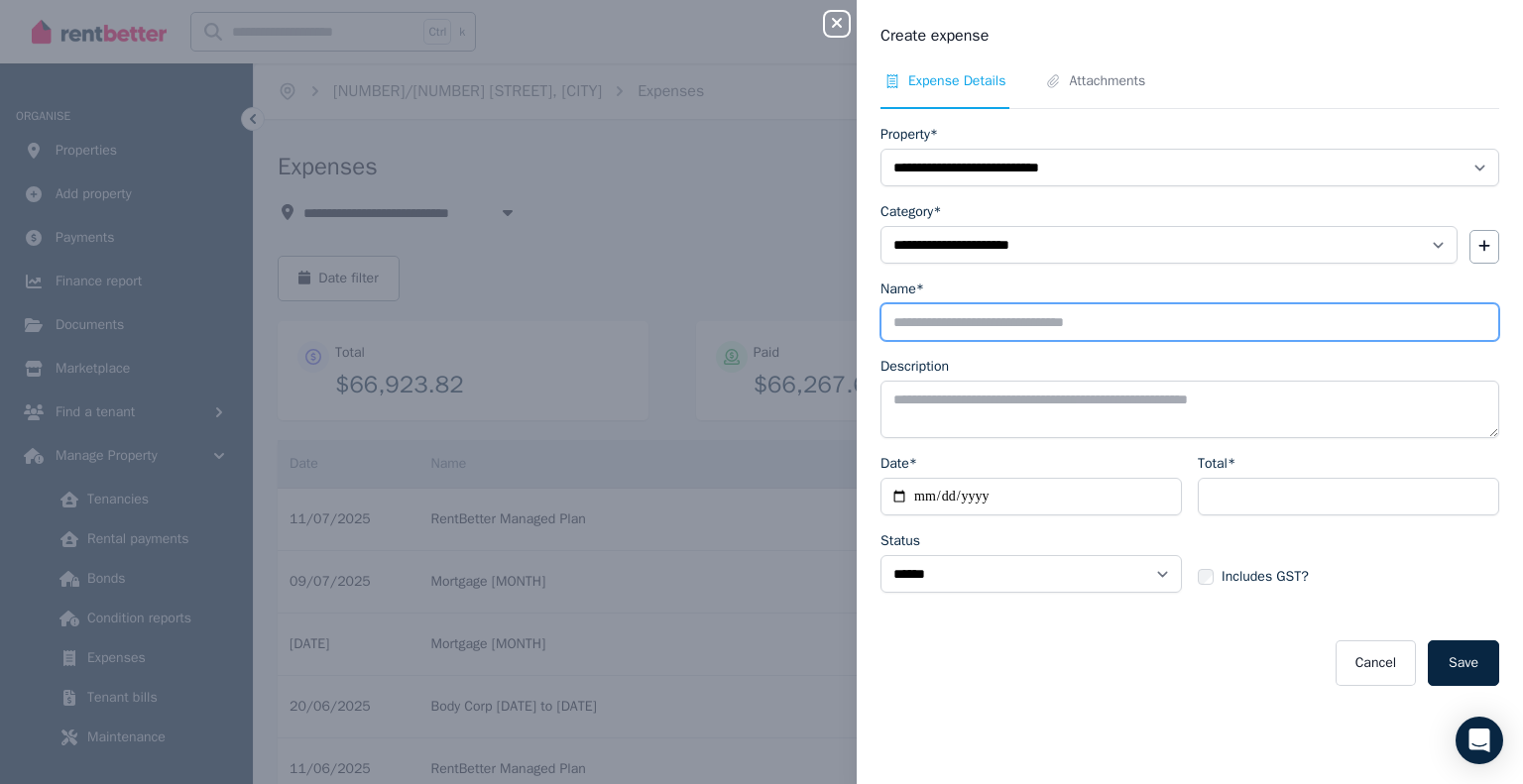 click on "Name*" at bounding box center [1190, 322] 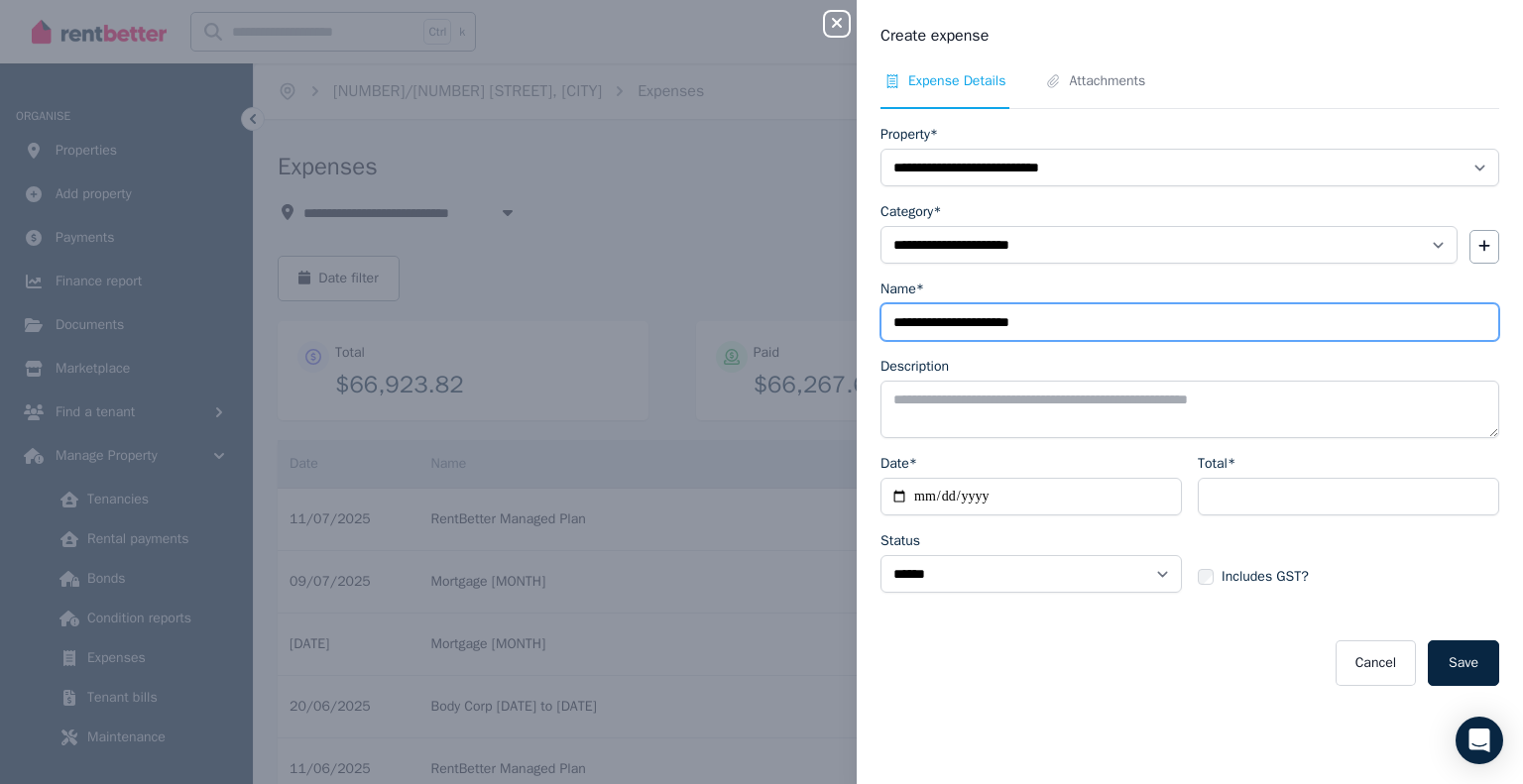 type on "**********" 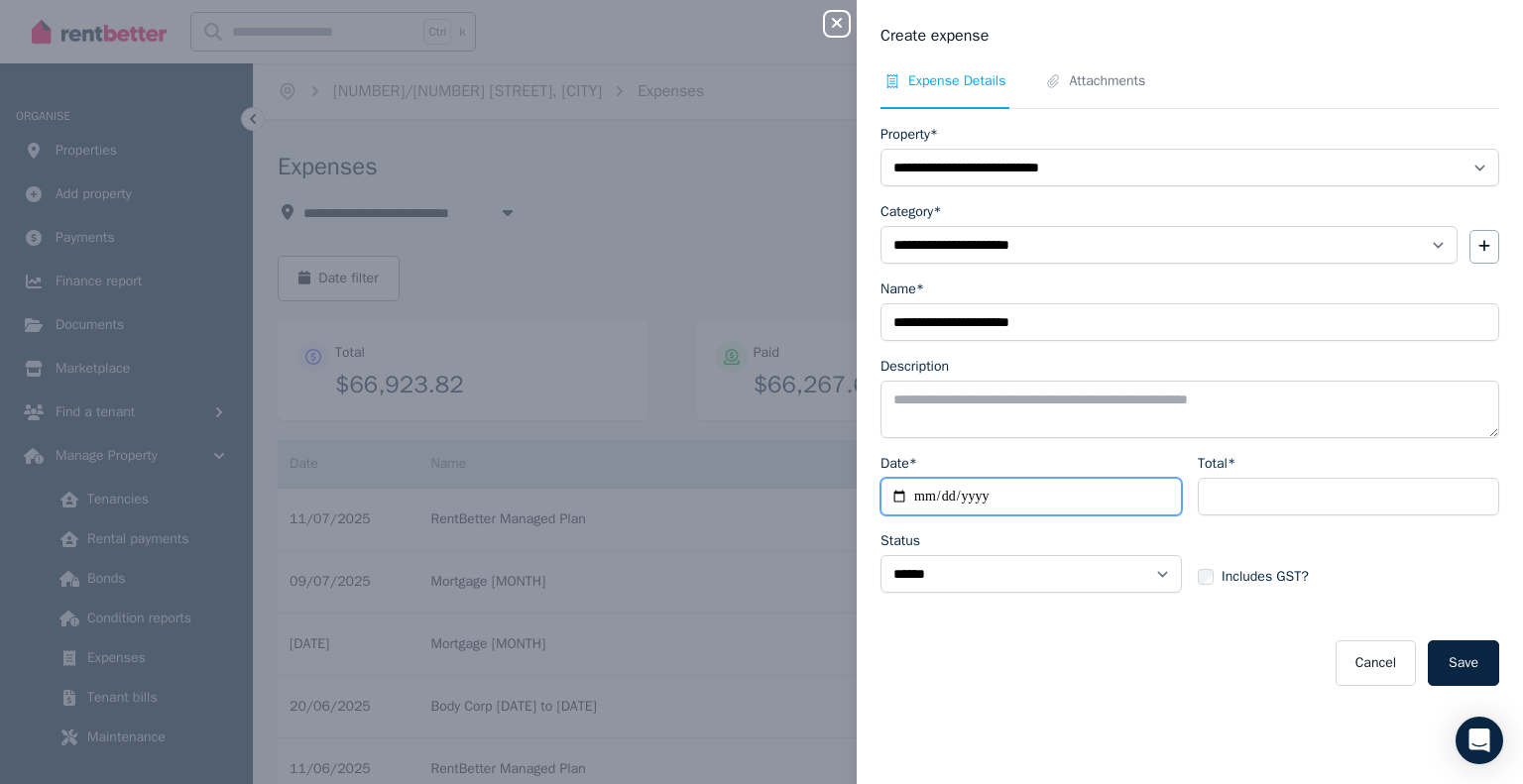 type on "**********" 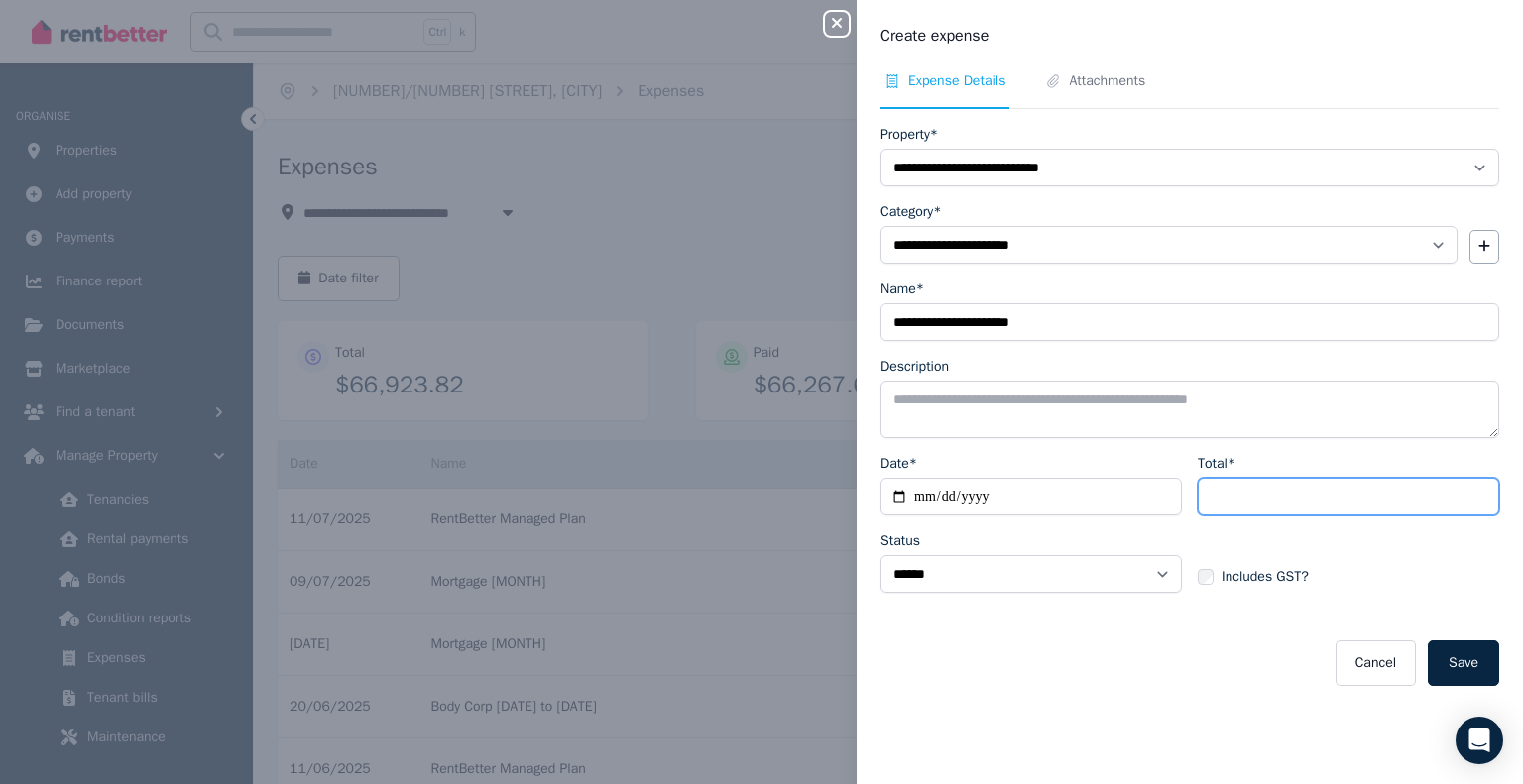type on "*" 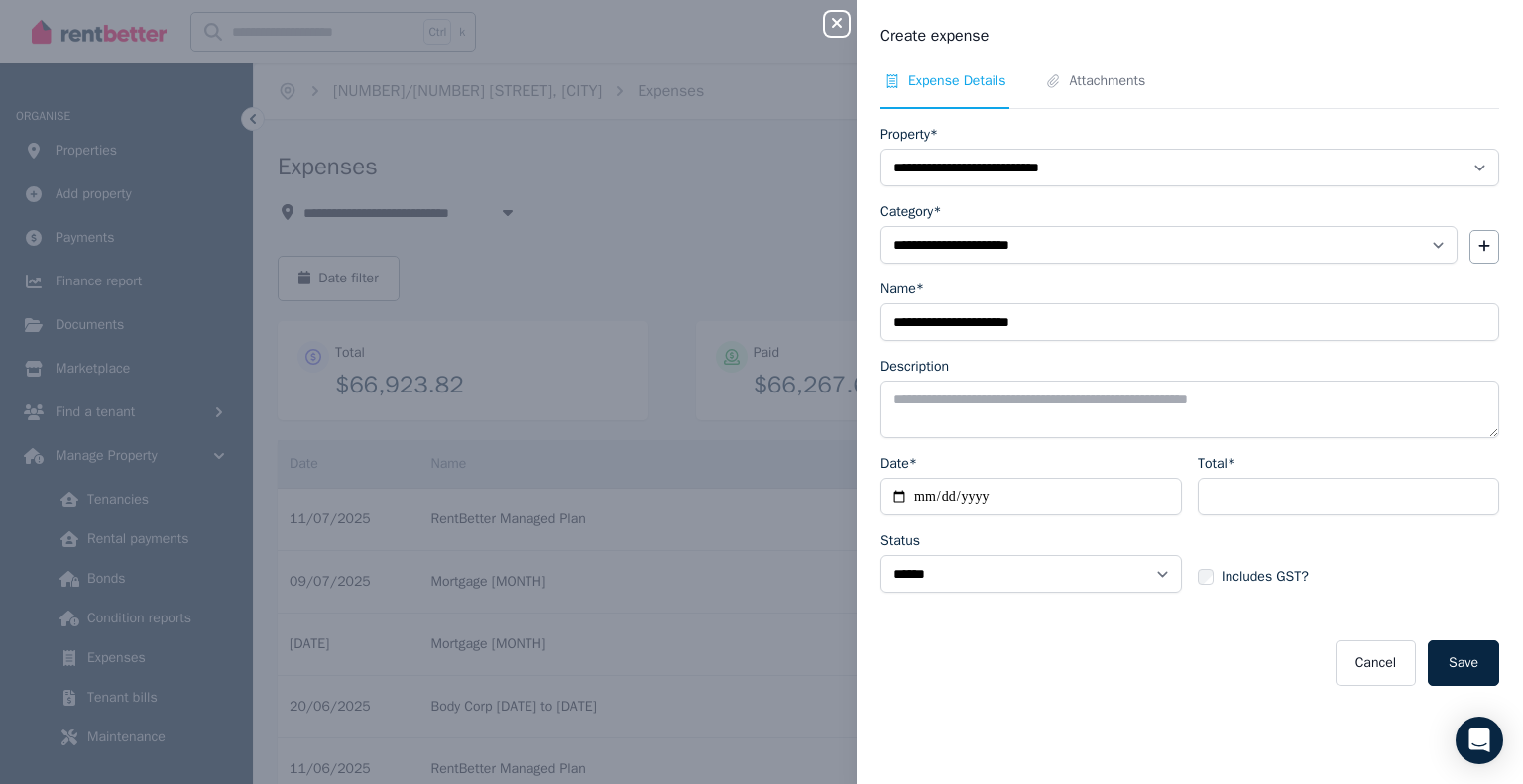 click on "**********" at bounding box center (1190, 415) 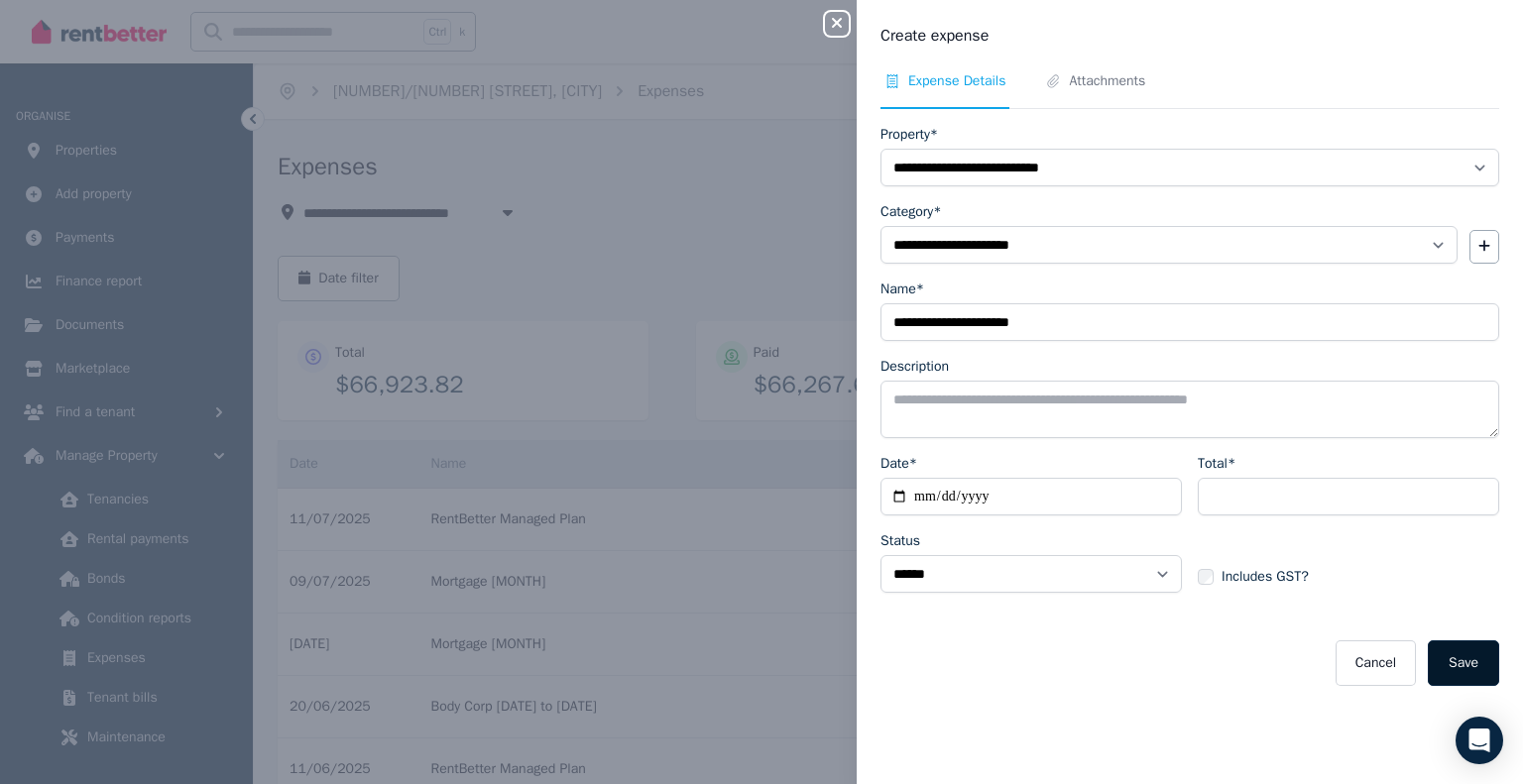 click on "Save" at bounding box center [1464, 663] 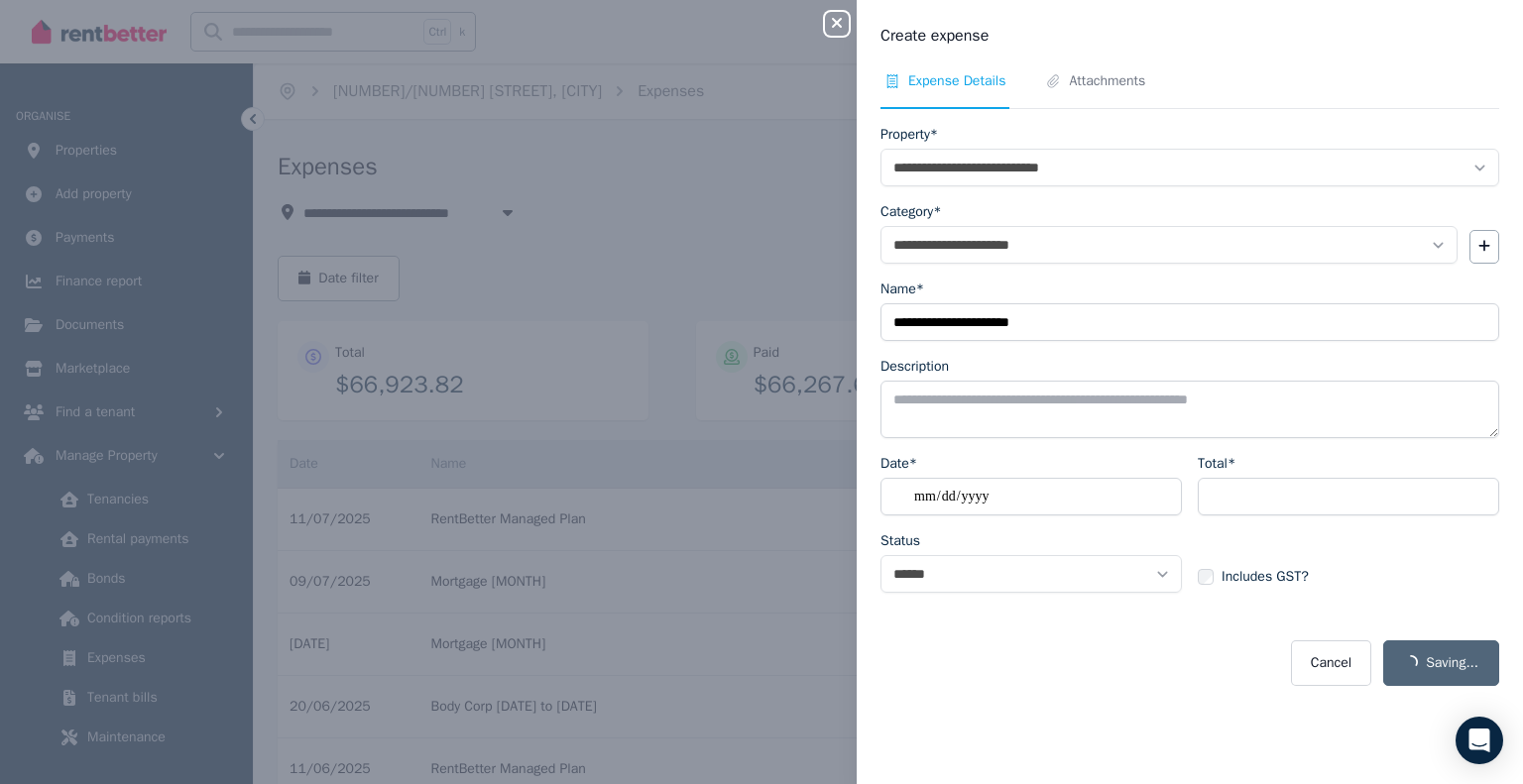 select on "**********" 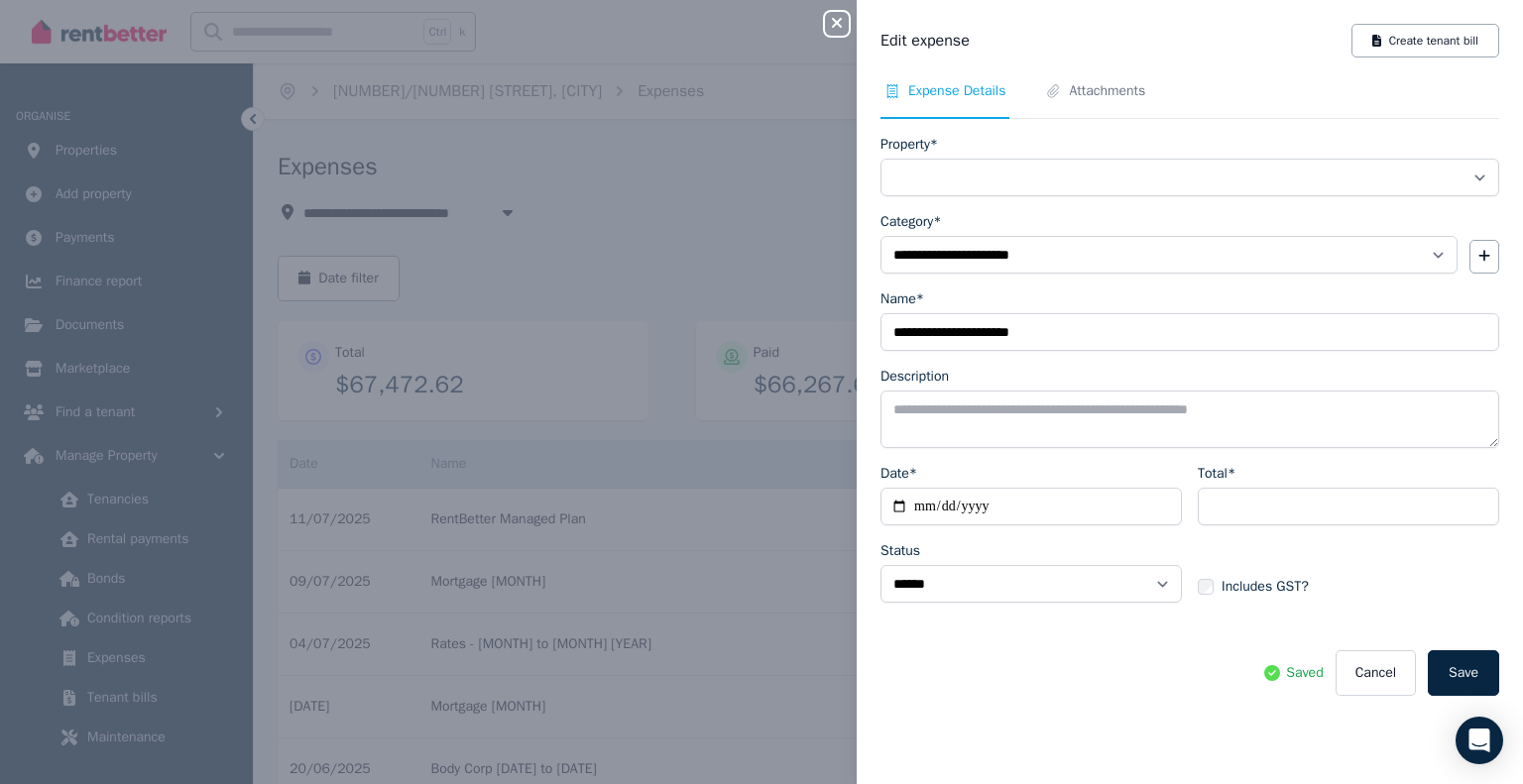 select on "**********" 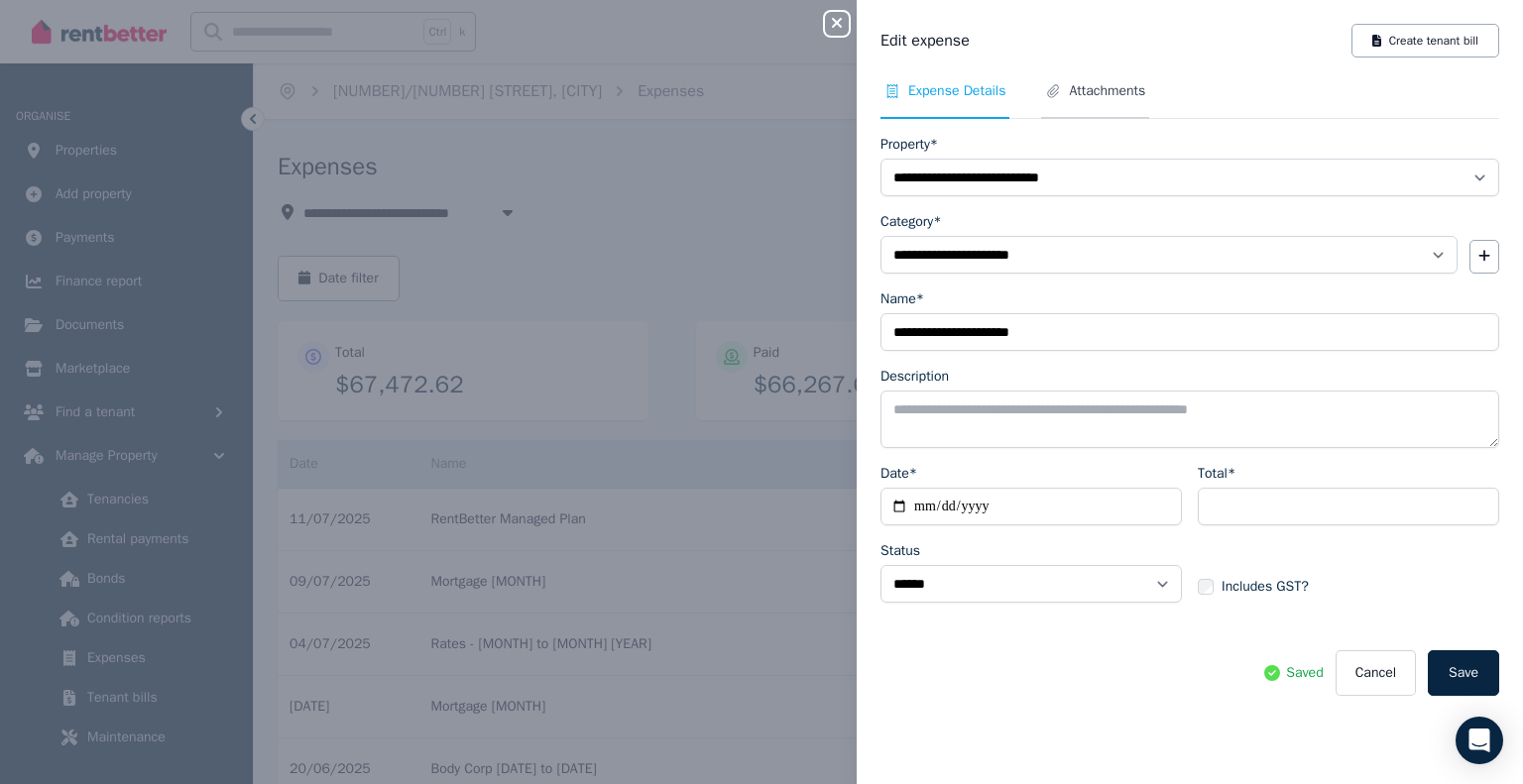 click on "Attachments" at bounding box center (1107, 91) 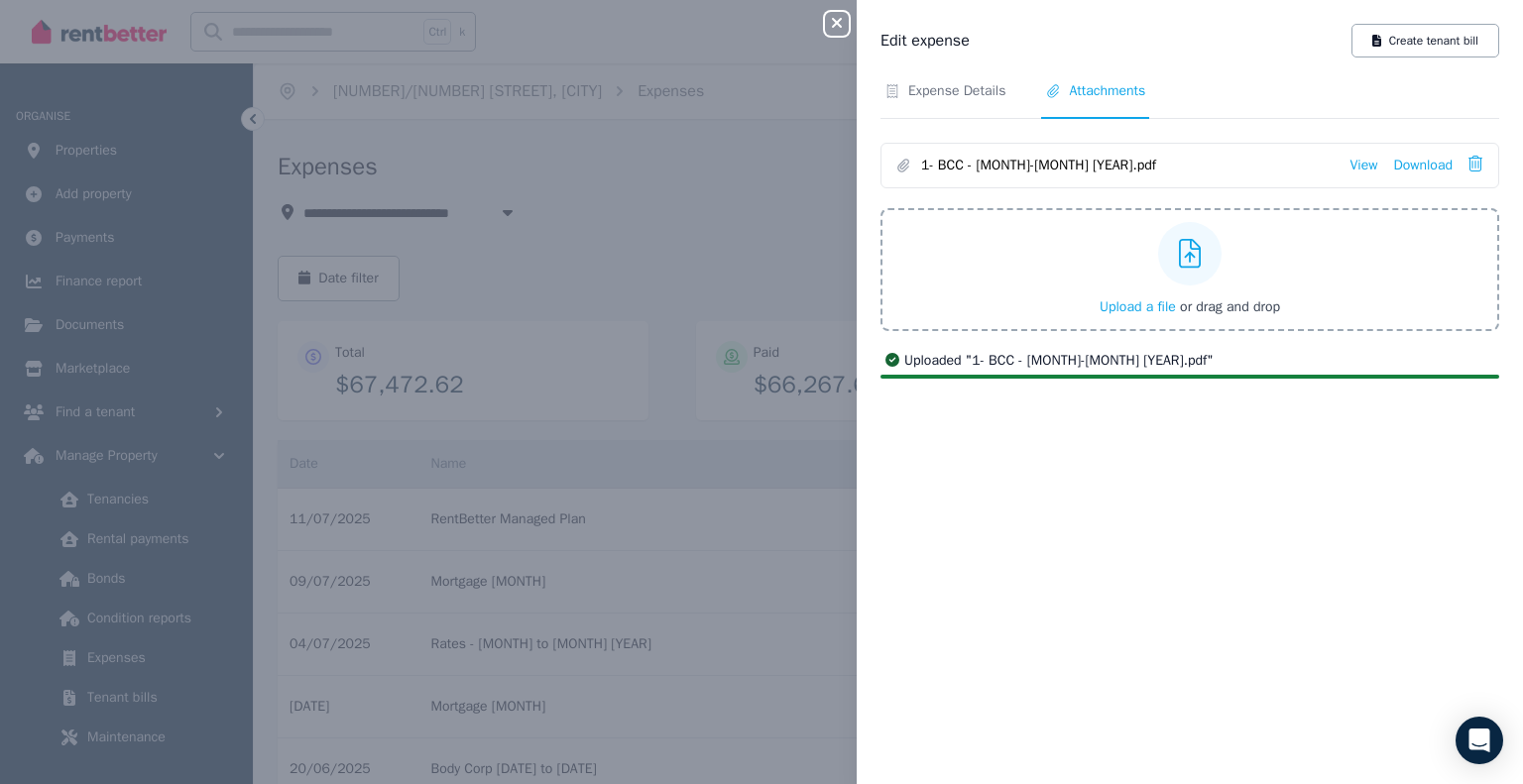 click 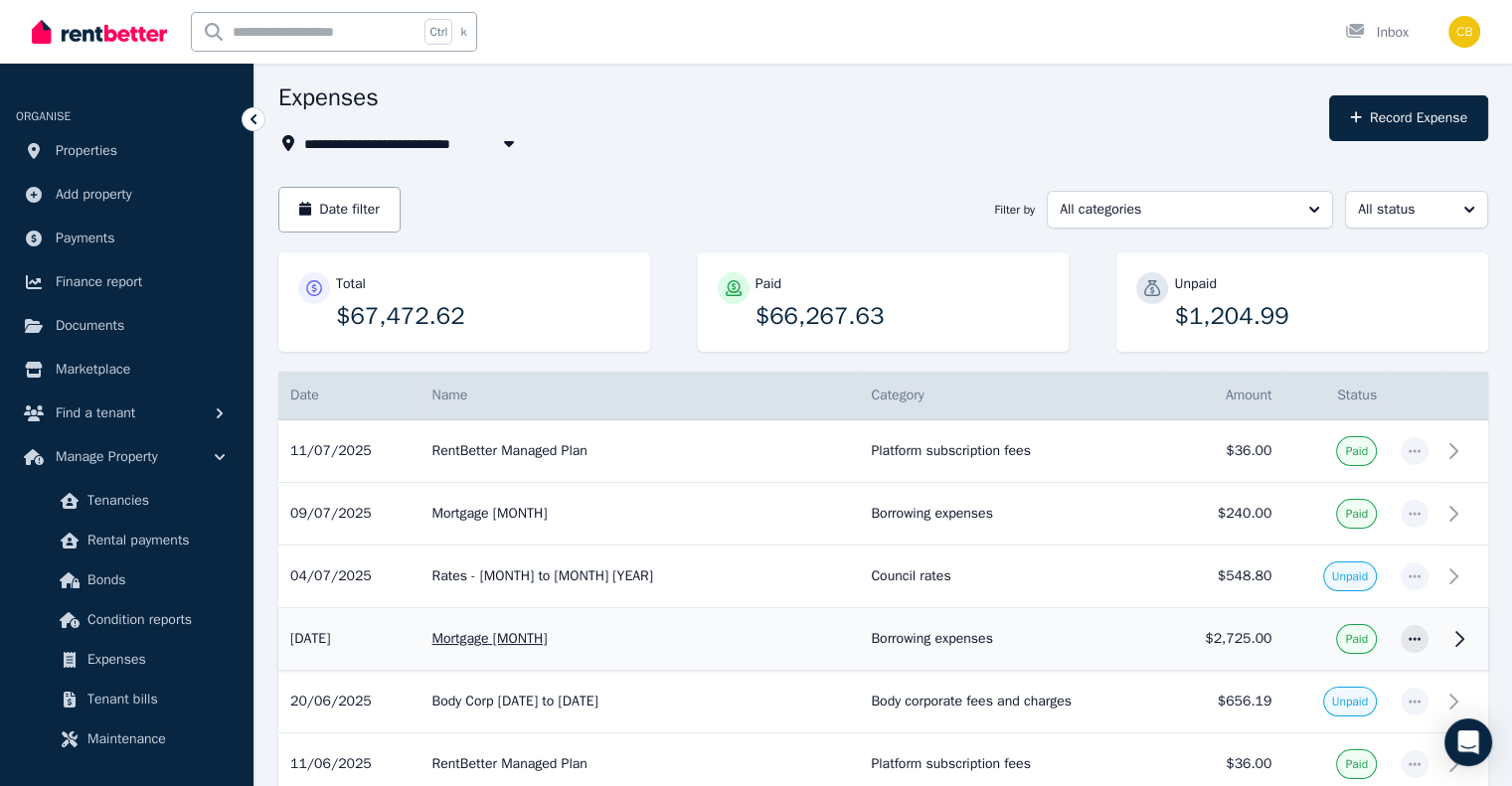 scroll, scrollTop: 99, scrollLeft: 0, axis: vertical 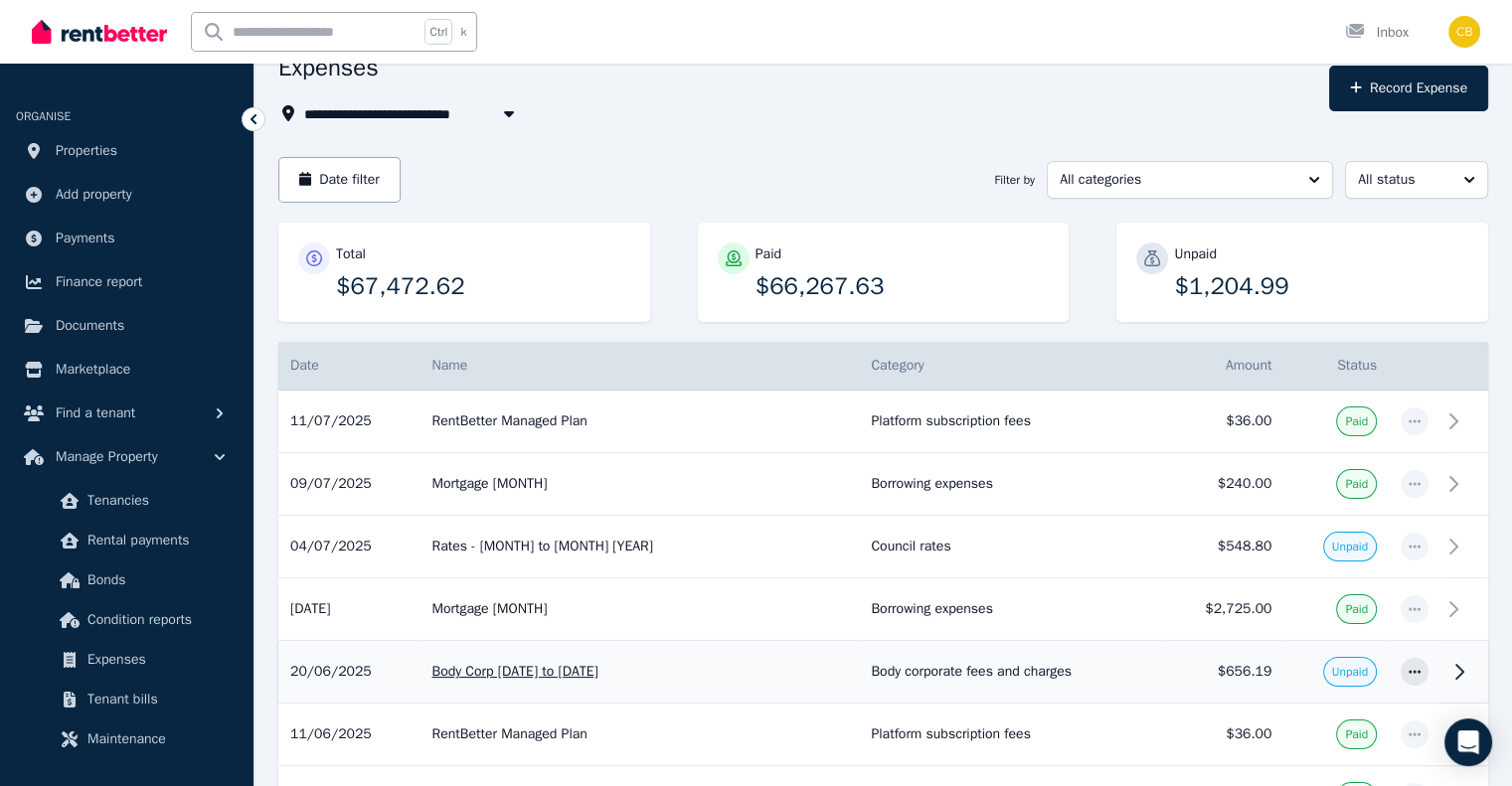 click on "[DATE] Body Corp [DATE] to [DATE] Body corporate fees and charges" at bounding box center [639, 672] 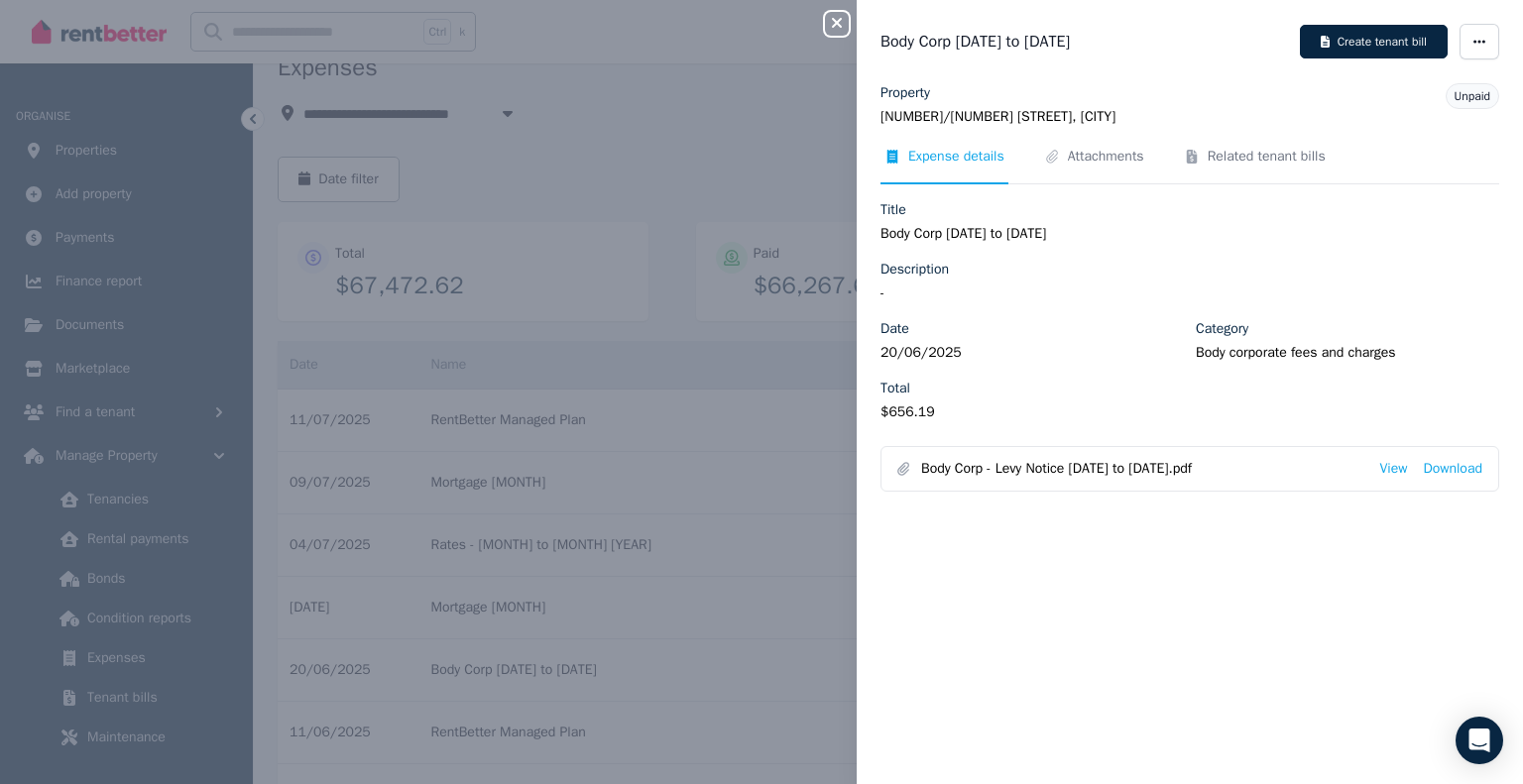 click 